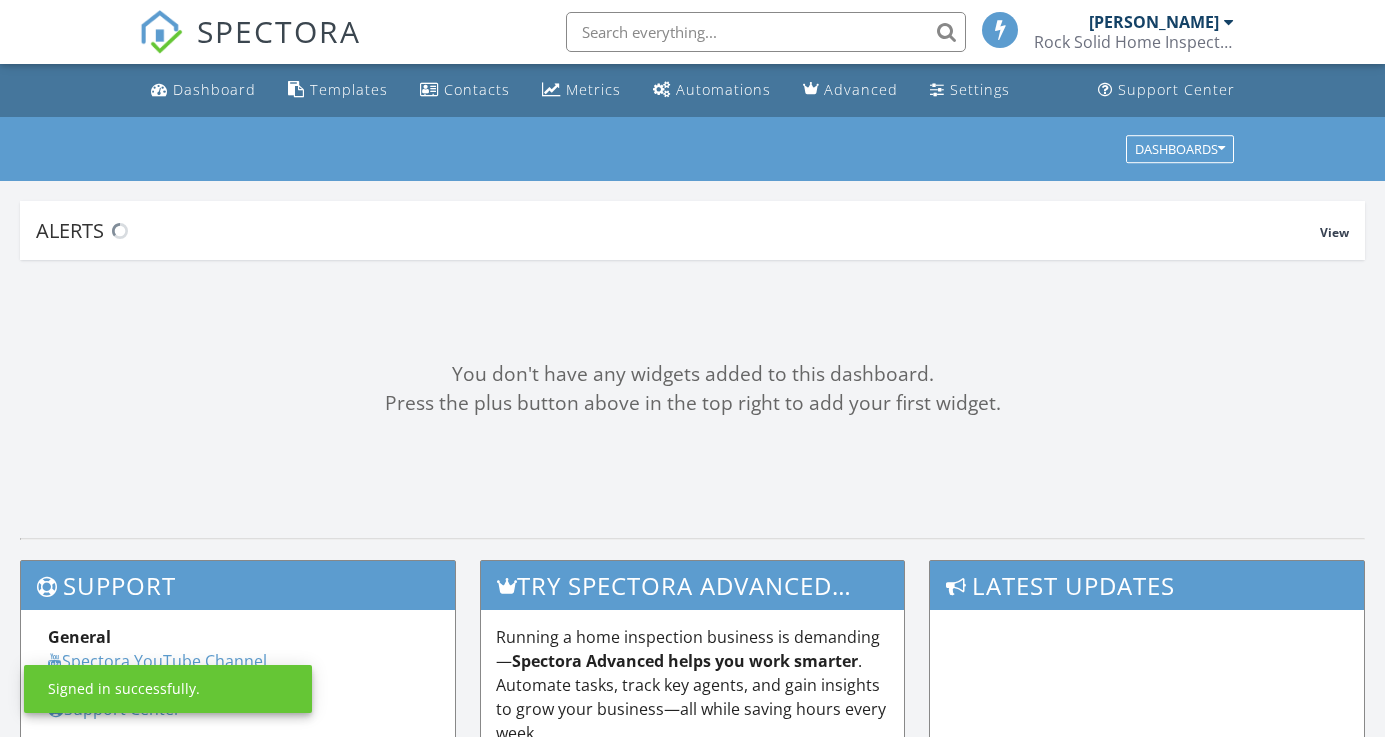 scroll, scrollTop: 0, scrollLeft: 0, axis: both 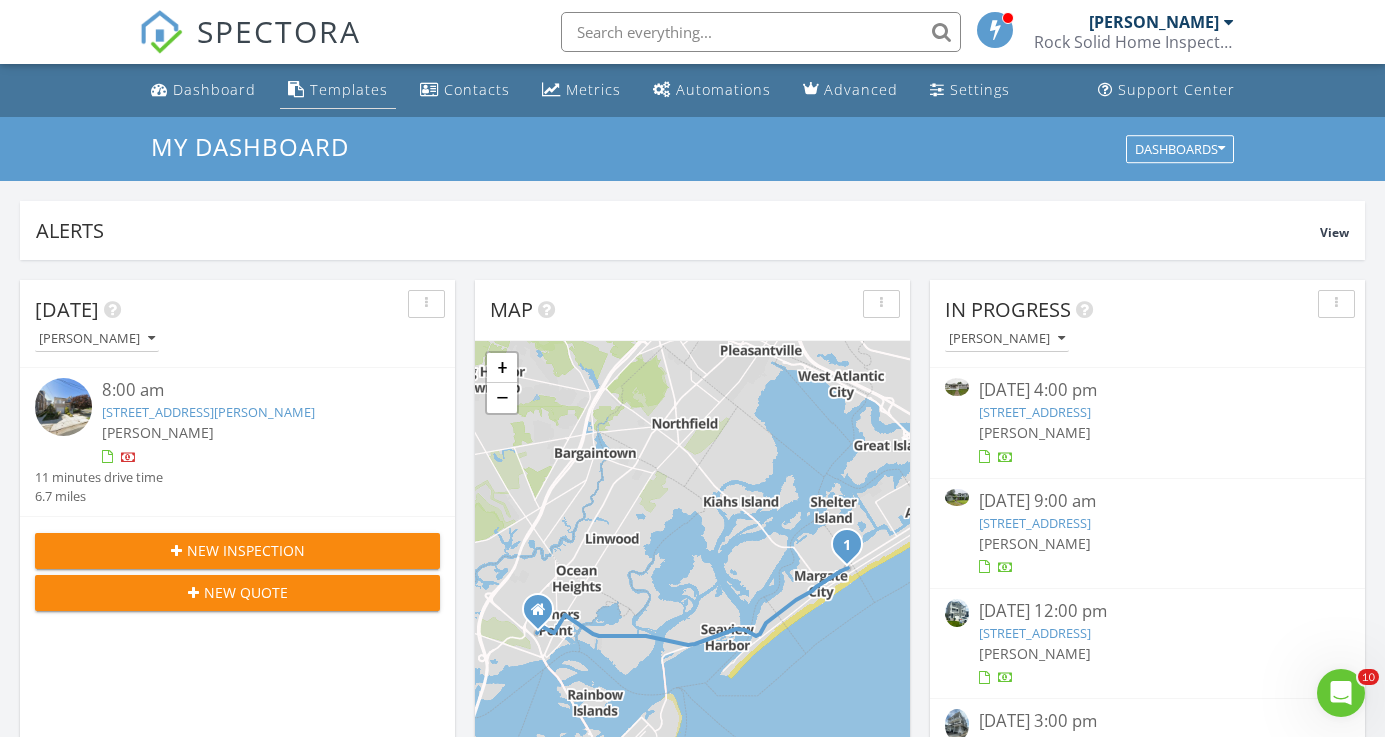 click on "Templates" at bounding box center [349, 89] 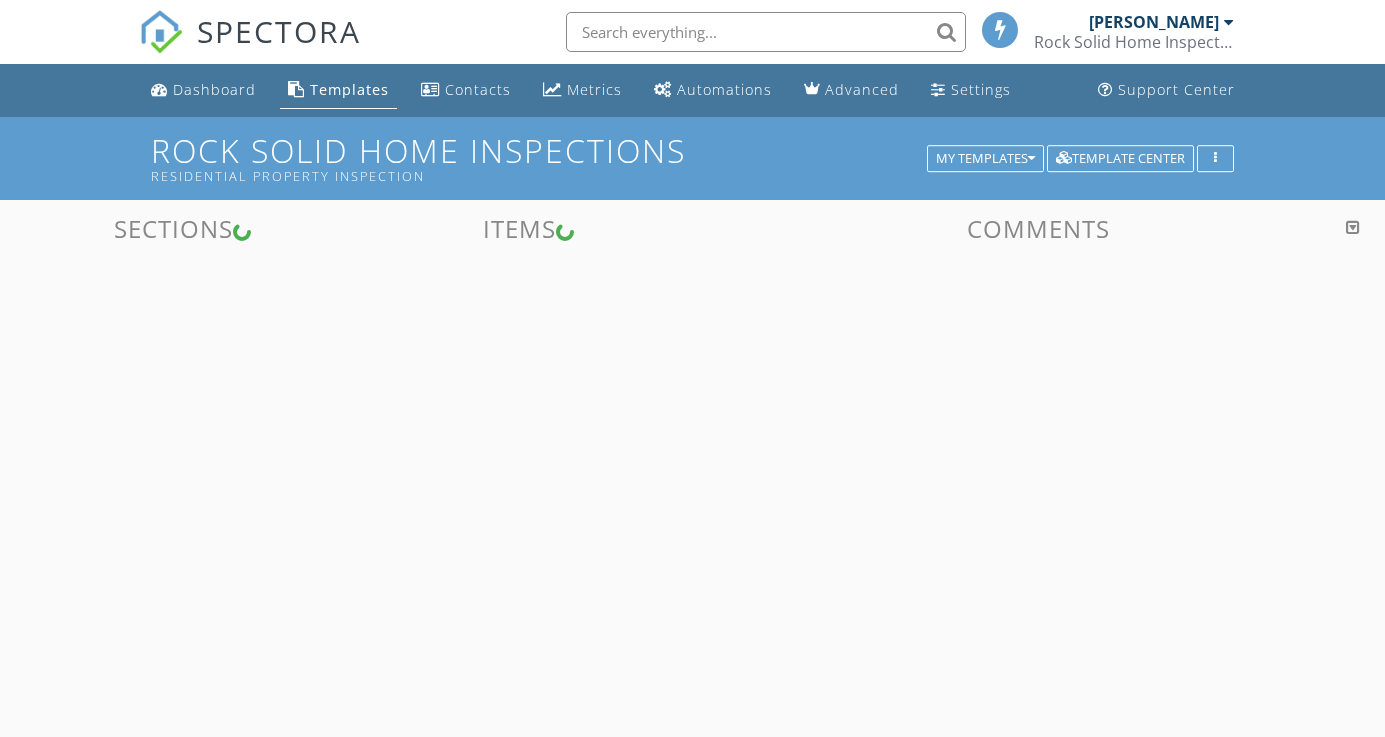 scroll, scrollTop: 0, scrollLeft: 0, axis: both 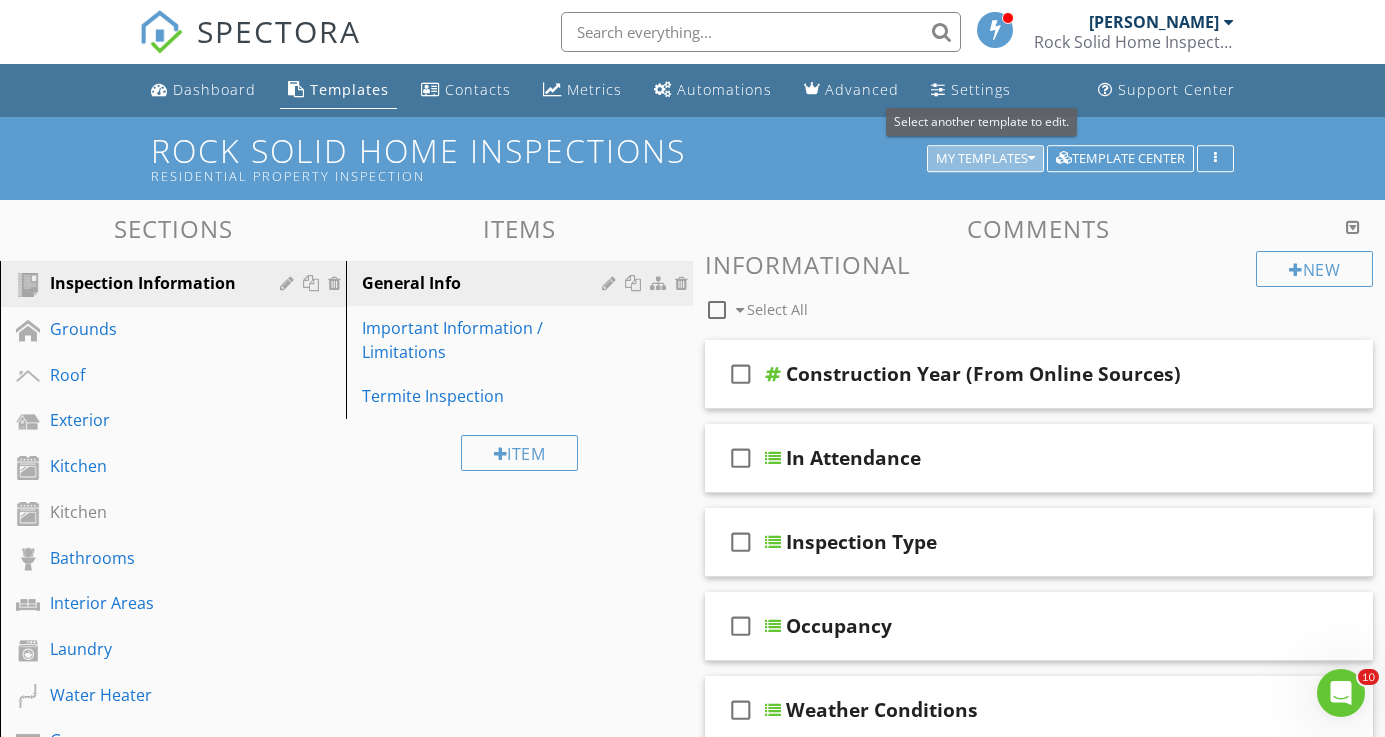 click at bounding box center (1031, 159) 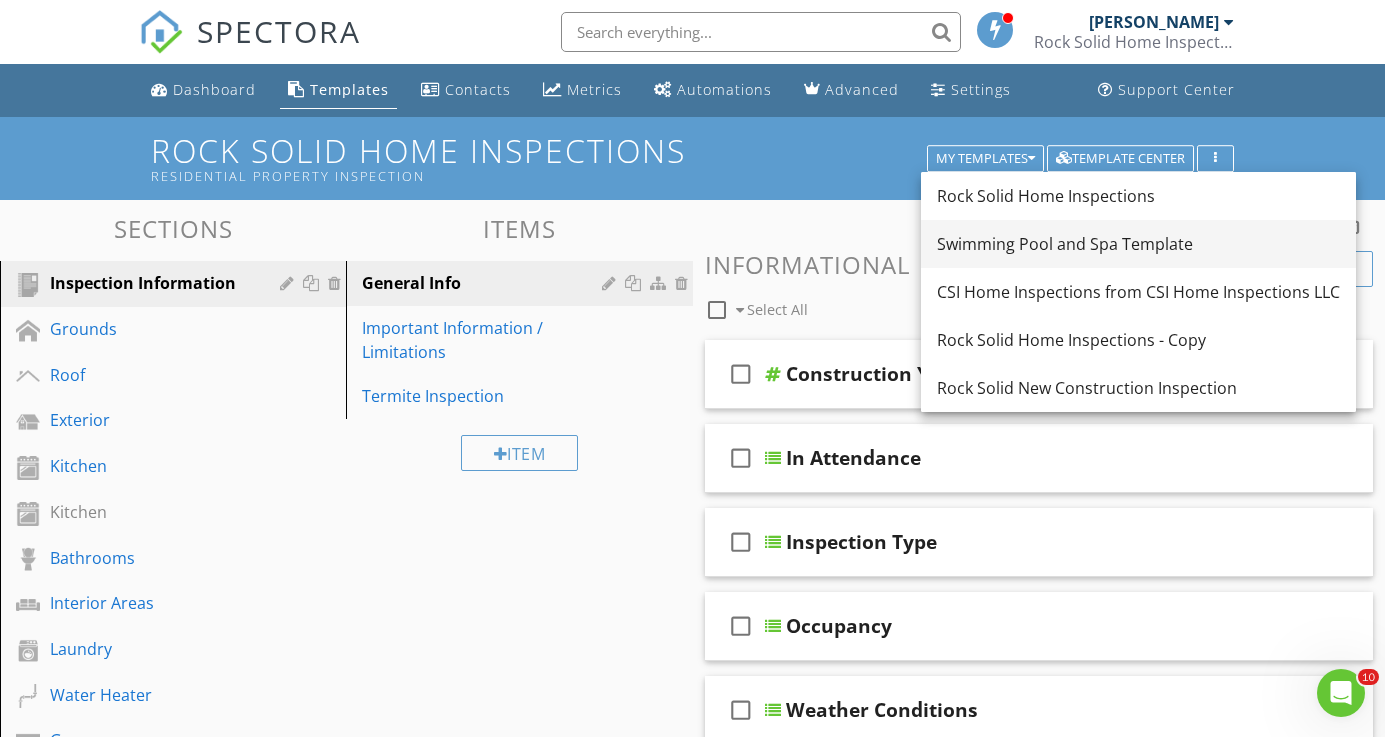 click on "Swimming Pool and Spa Template" at bounding box center [1138, 244] 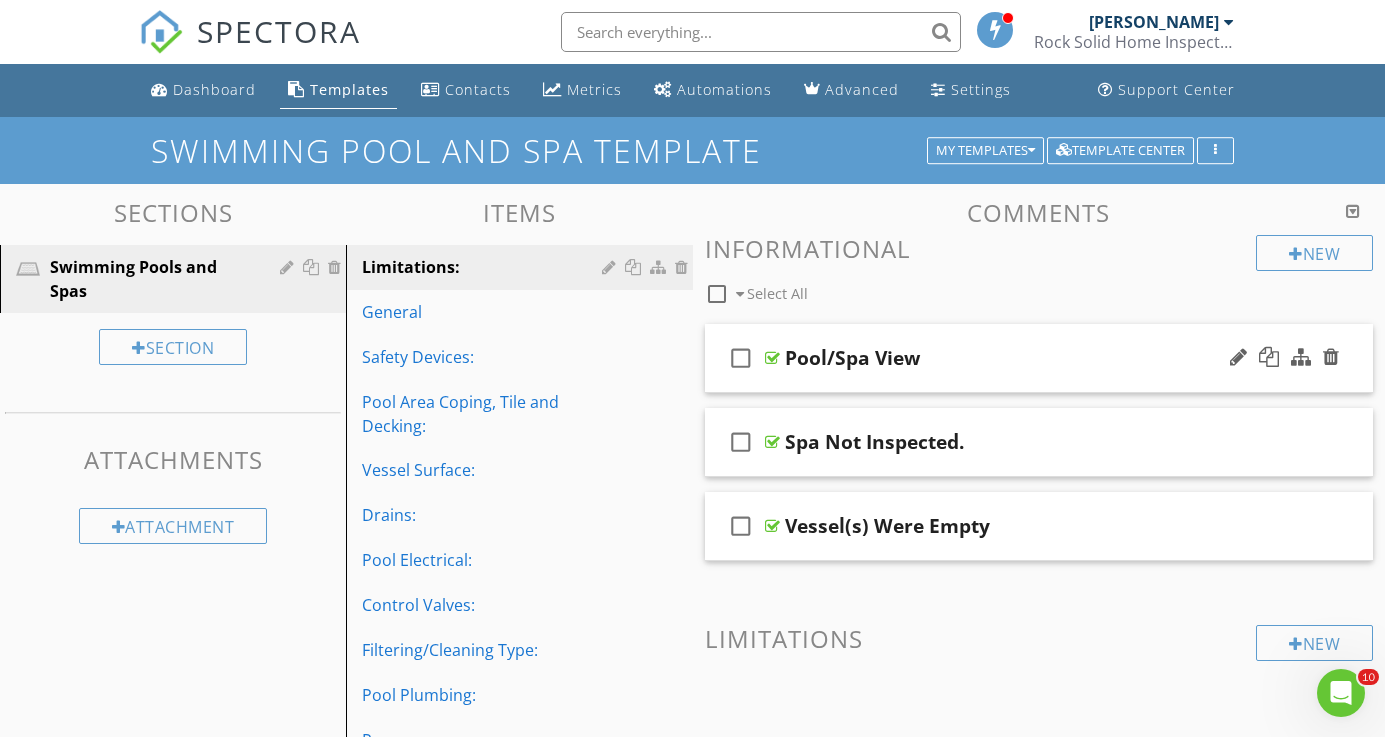 click on "check_box_outline_blank" at bounding box center (741, 358) 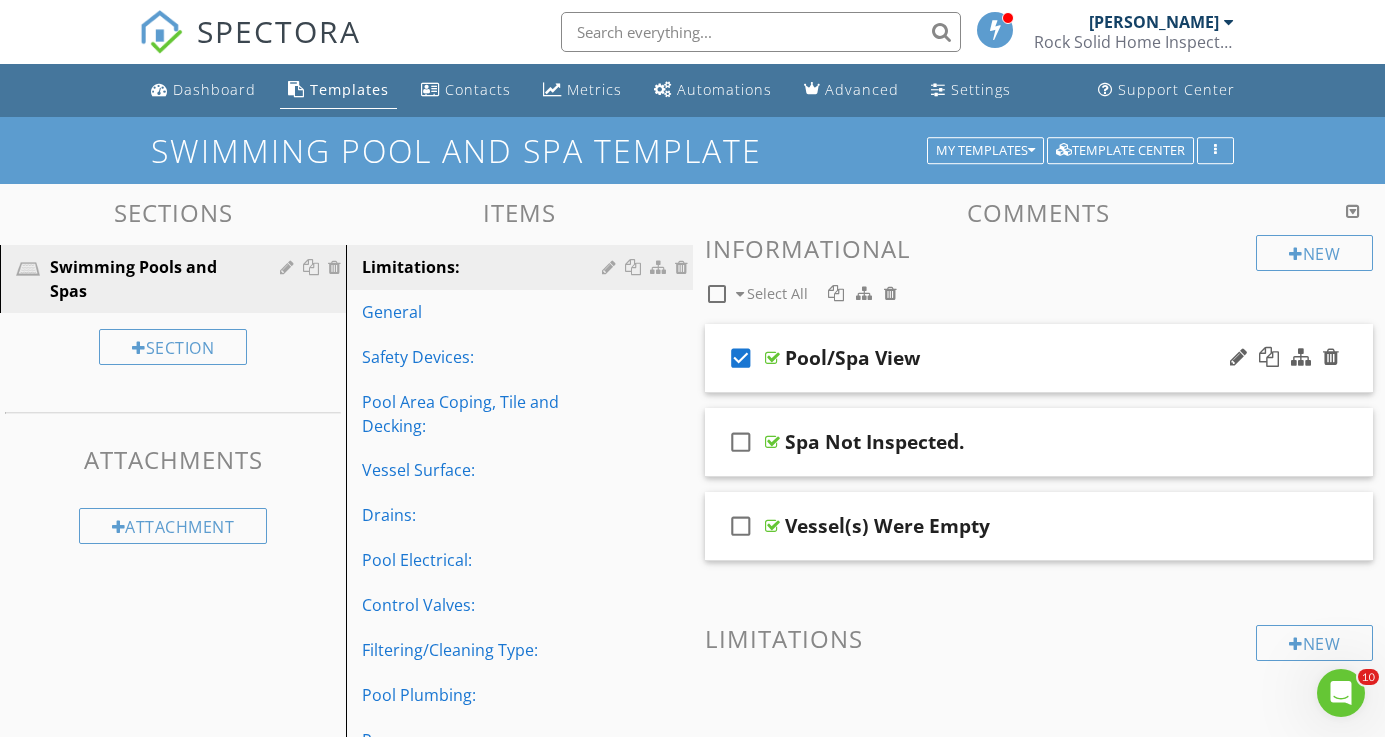 click on "check_box" at bounding box center (741, 358) 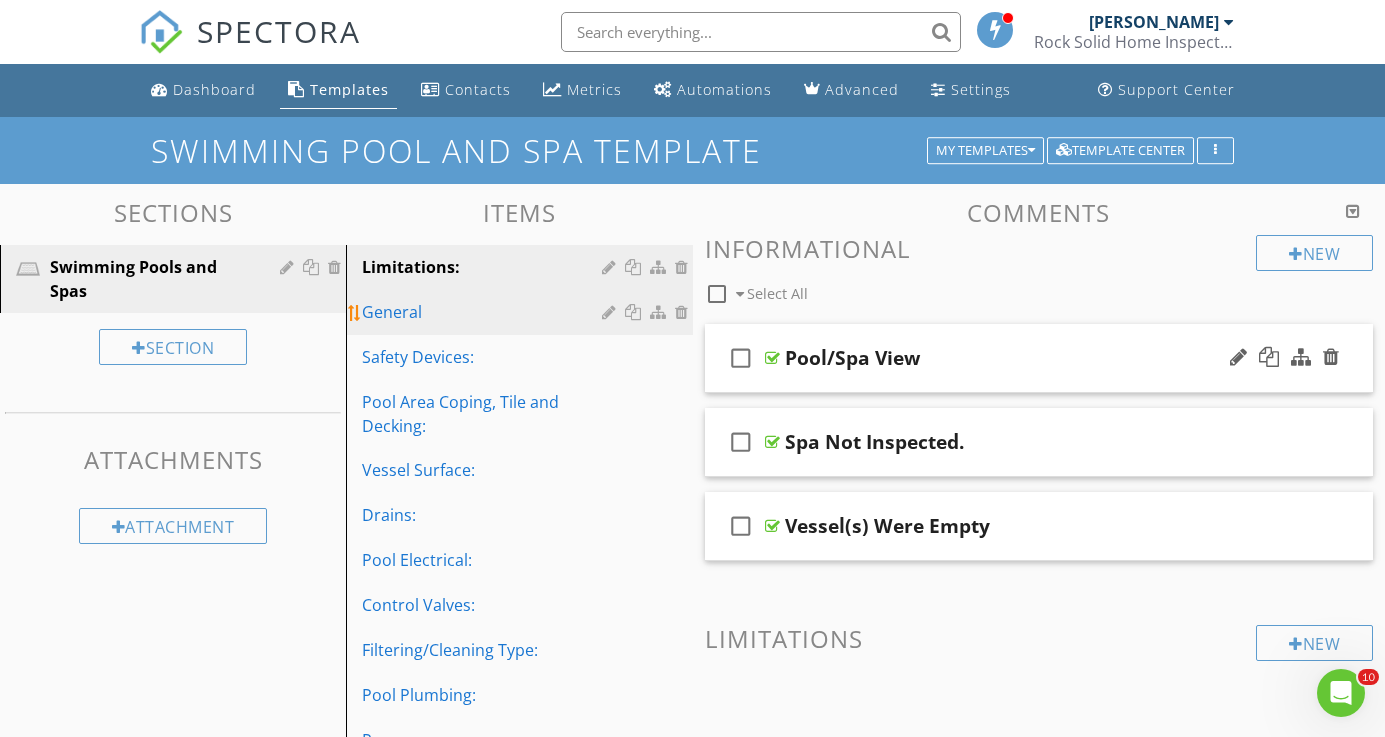 click on "General" at bounding box center [484, 312] 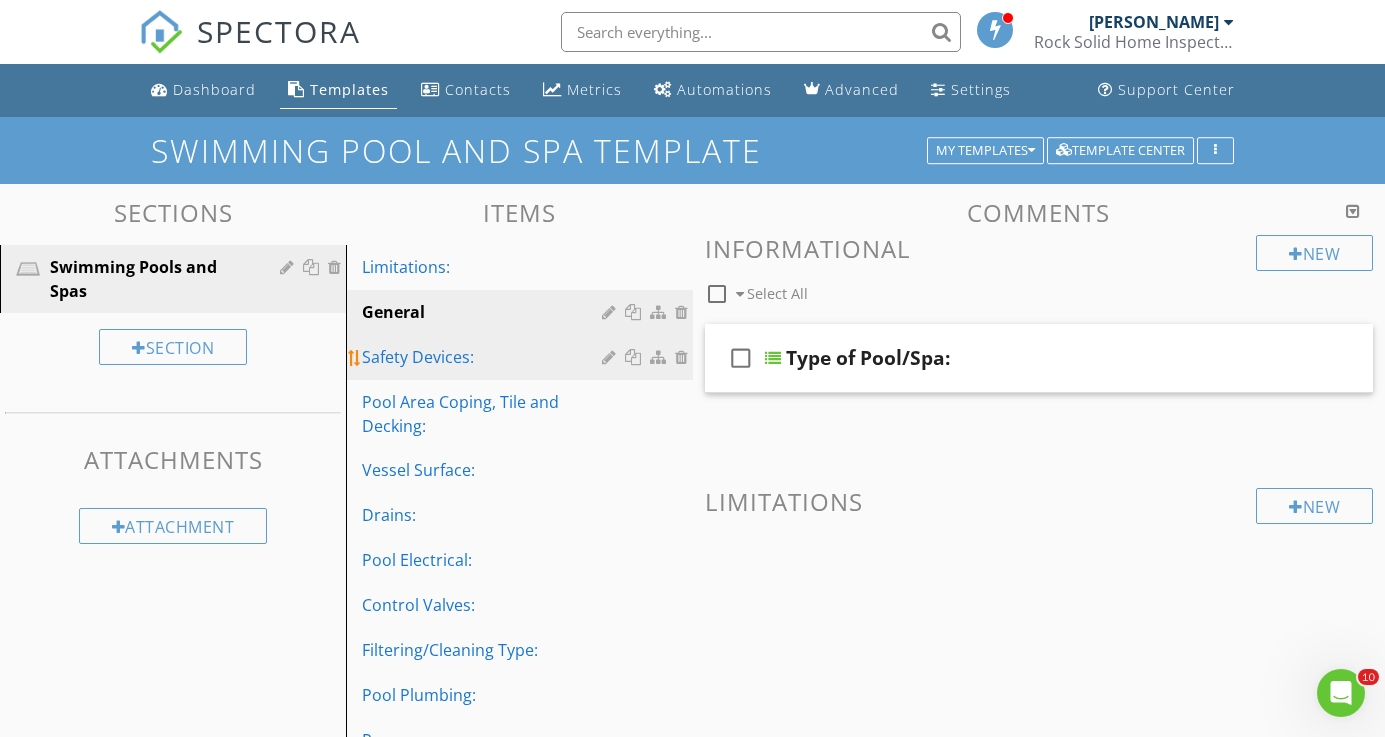 click on "Safety Devices:" at bounding box center (484, 357) 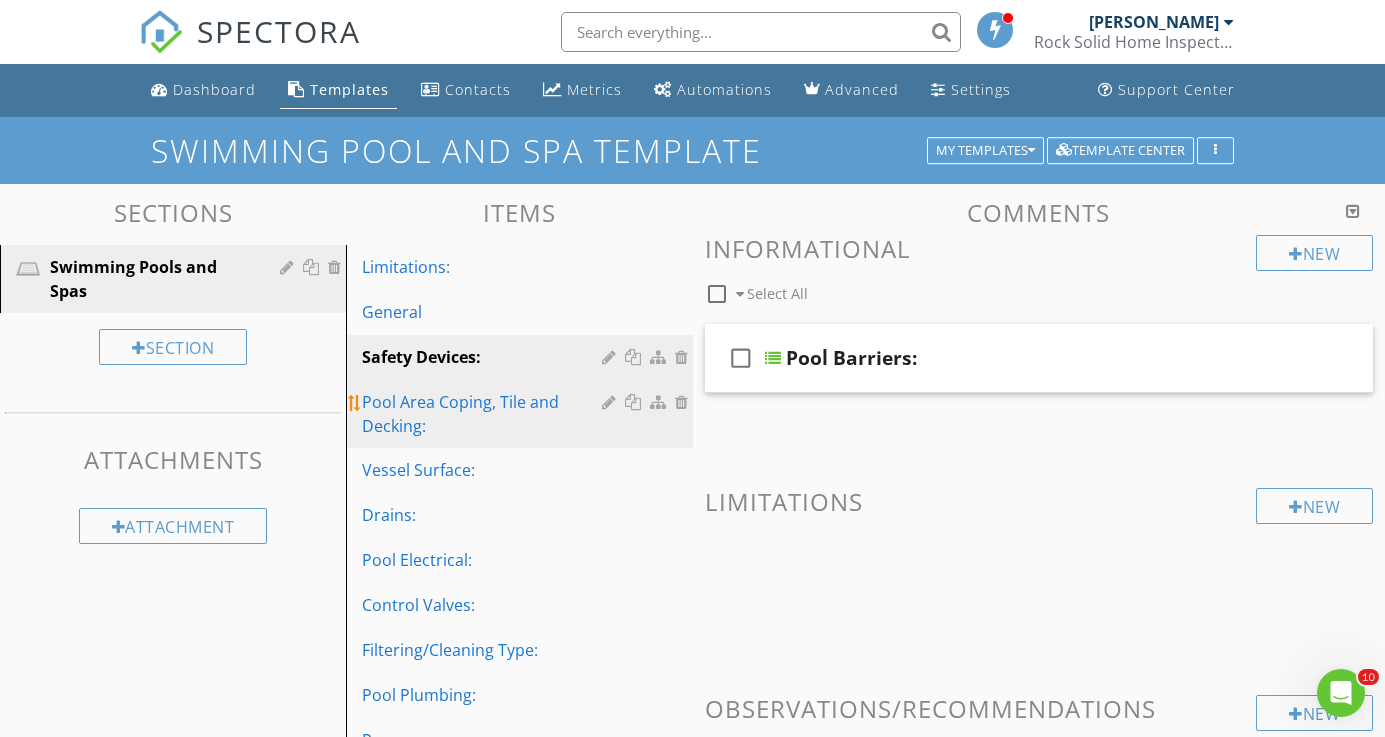click on "Pool Area Coping, Tile and Decking:" at bounding box center [484, 414] 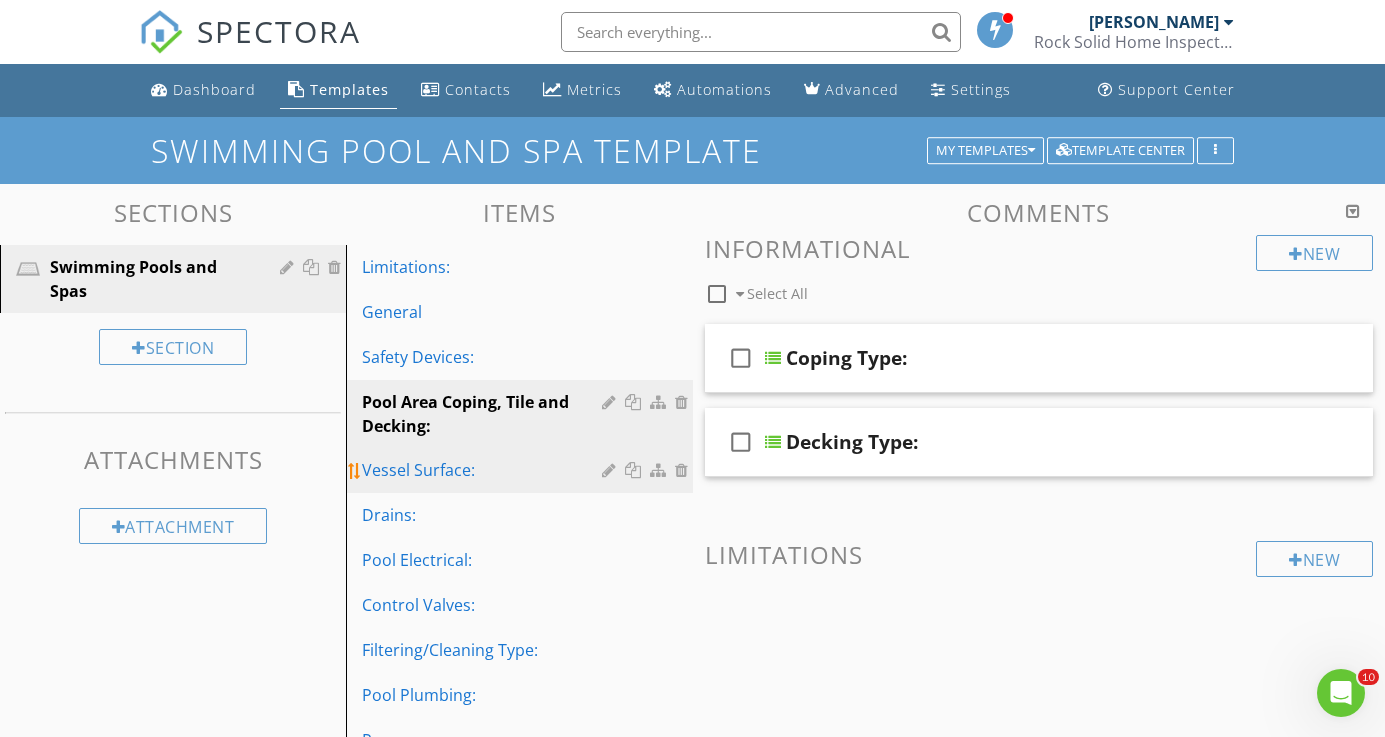 click on "Vessel Surface:" at bounding box center [484, 470] 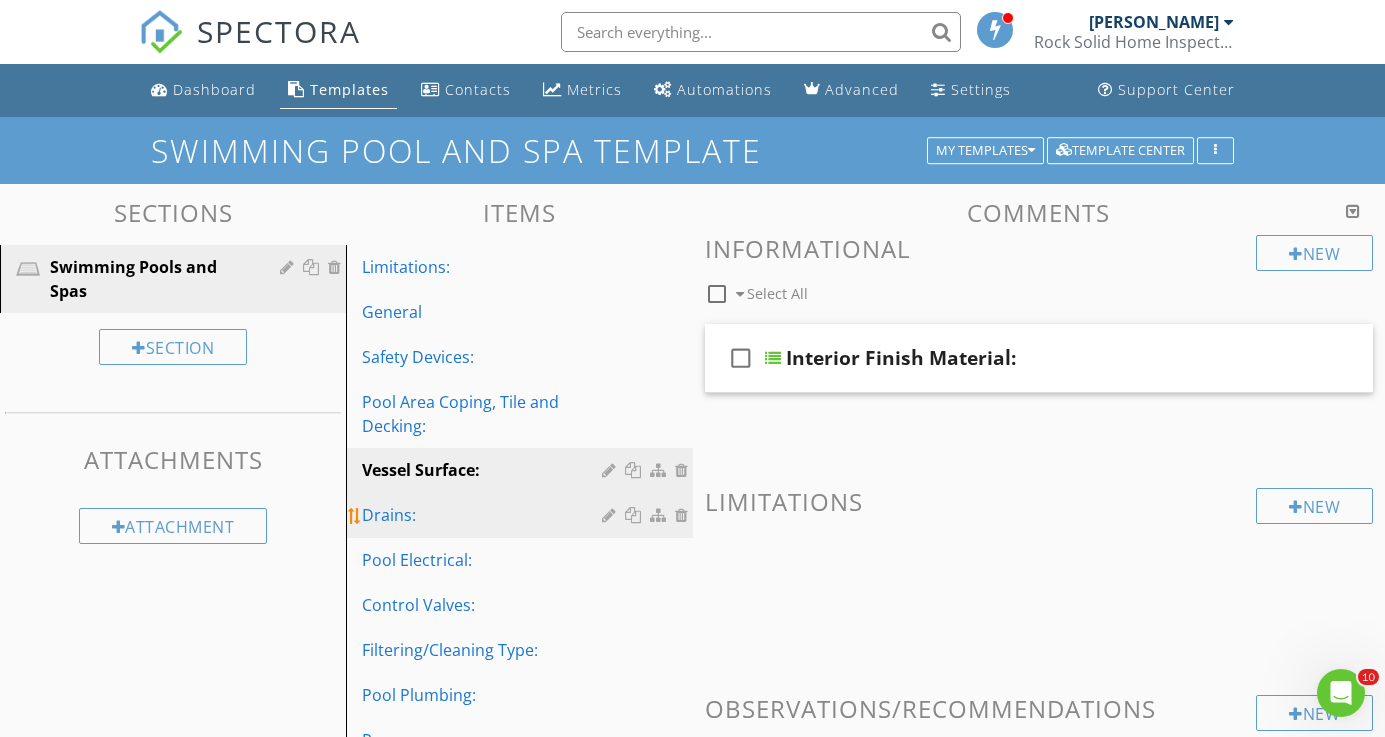 click on "Drains:" at bounding box center [484, 515] 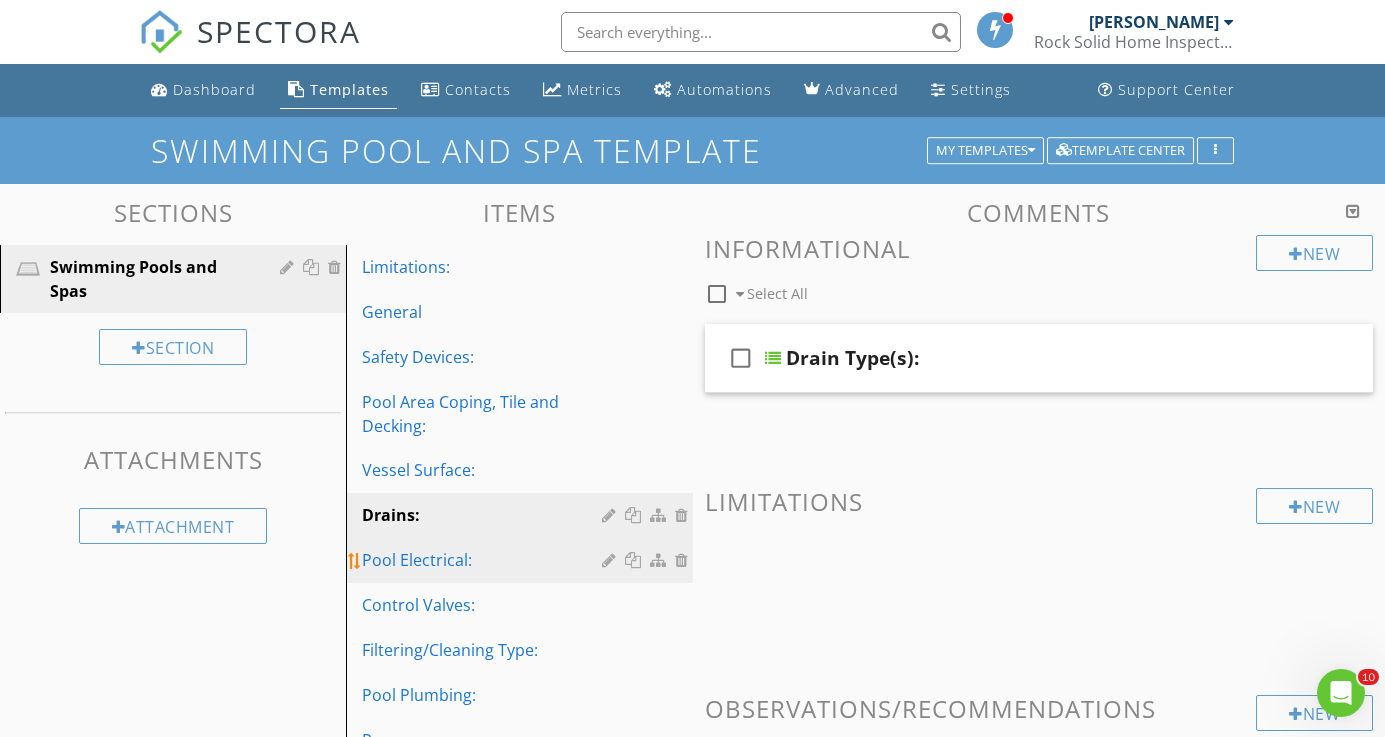 click on "Pool Electrical:" at bounding box center (484, 560) 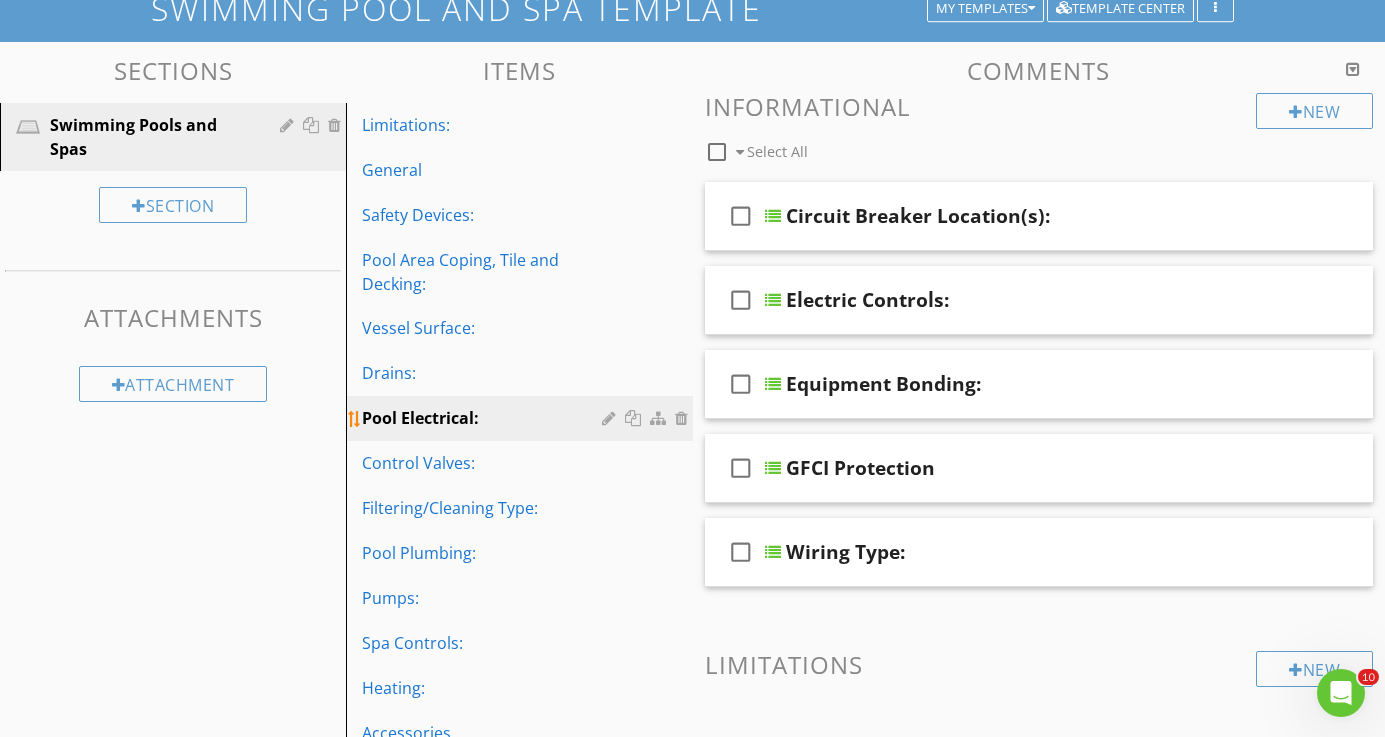 scroll, scrollTop: 144, scrollLeft: 0, axis: vertical 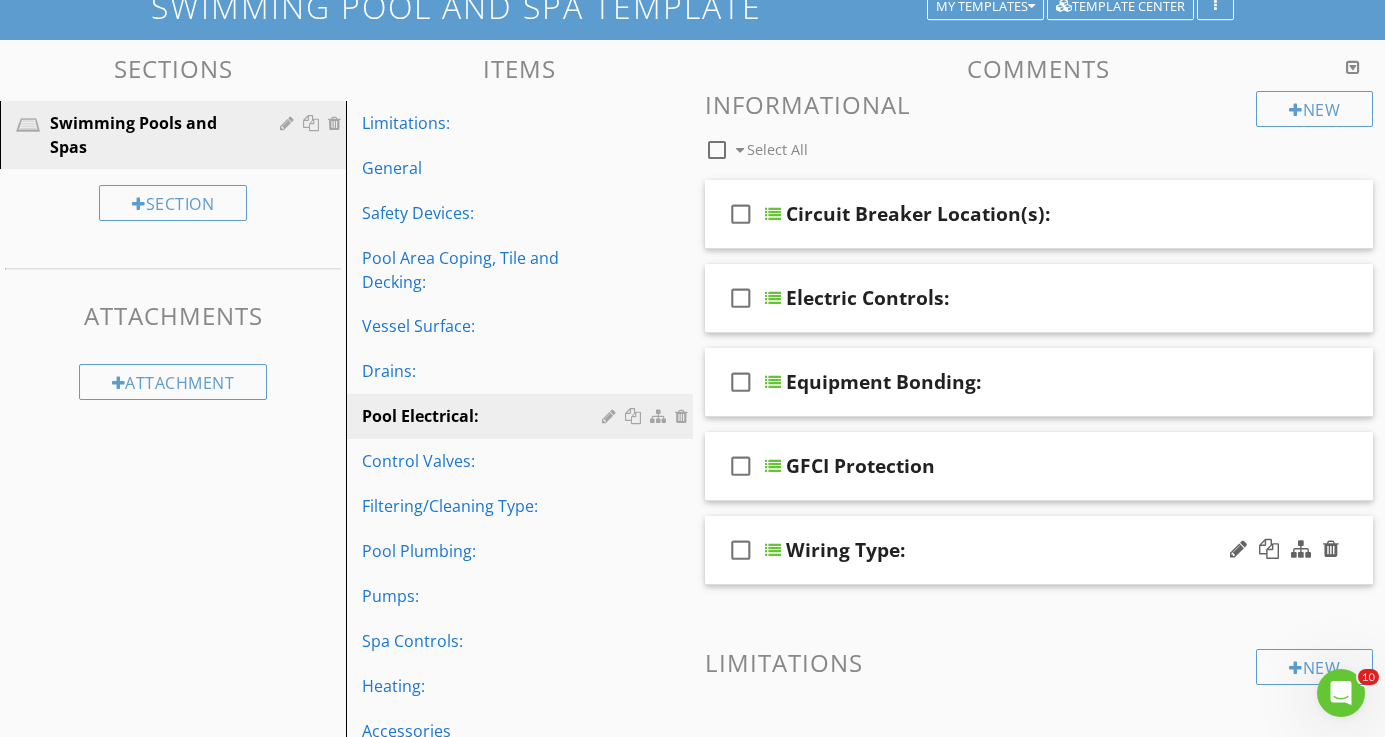 click on "Wiring Type:" at bounding box center [845, 550] 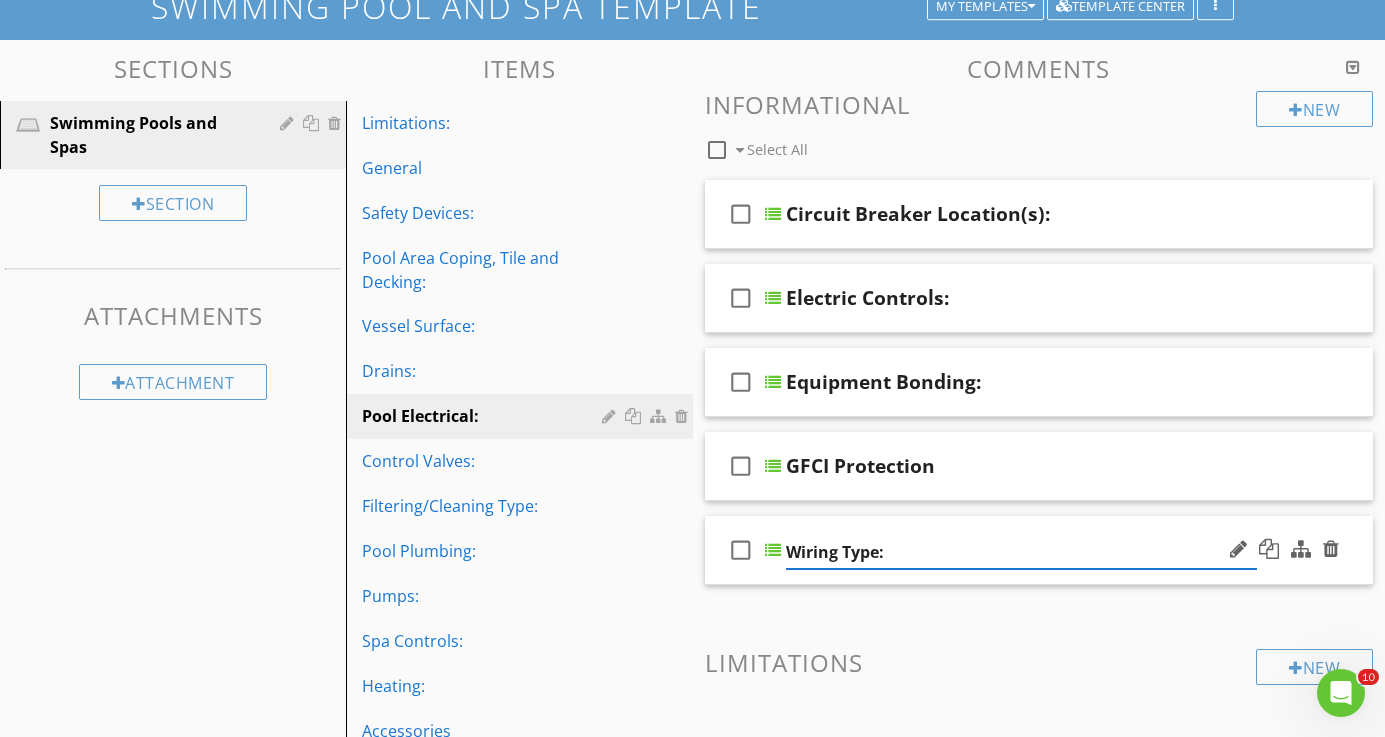 click on "Wiring Type:" at bounding box center (1021, 552) 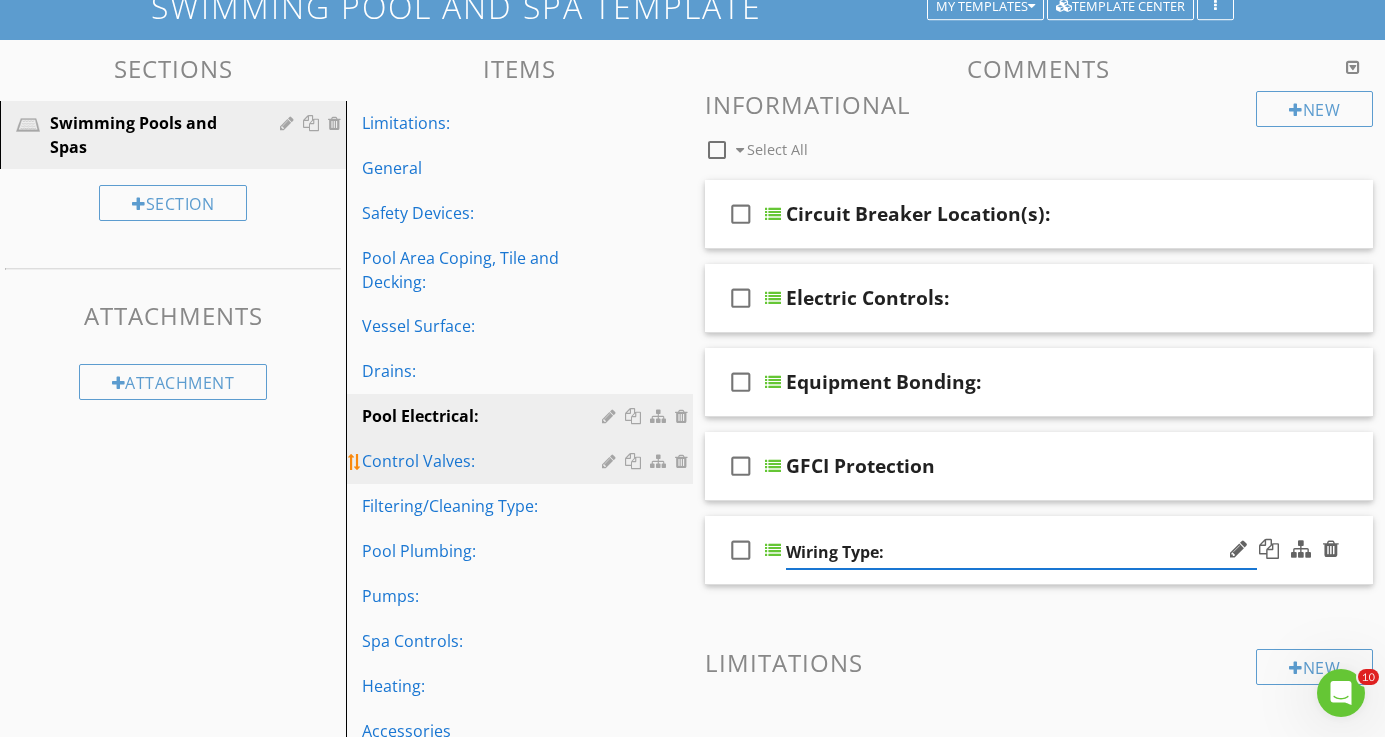 click on "Control Valves:" at bounding box center [484, 461] 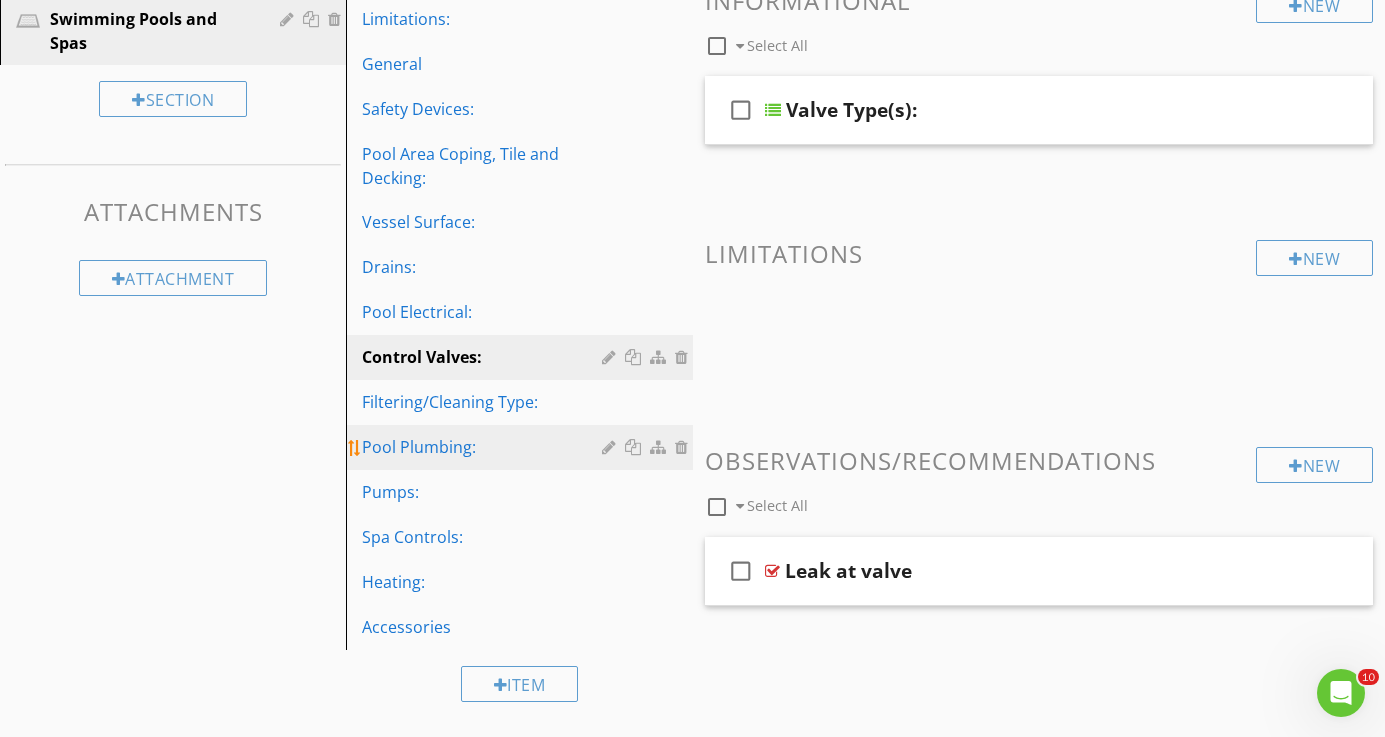 scroll, scrollTop: 248, scrollLeft: 0, axis: vertical 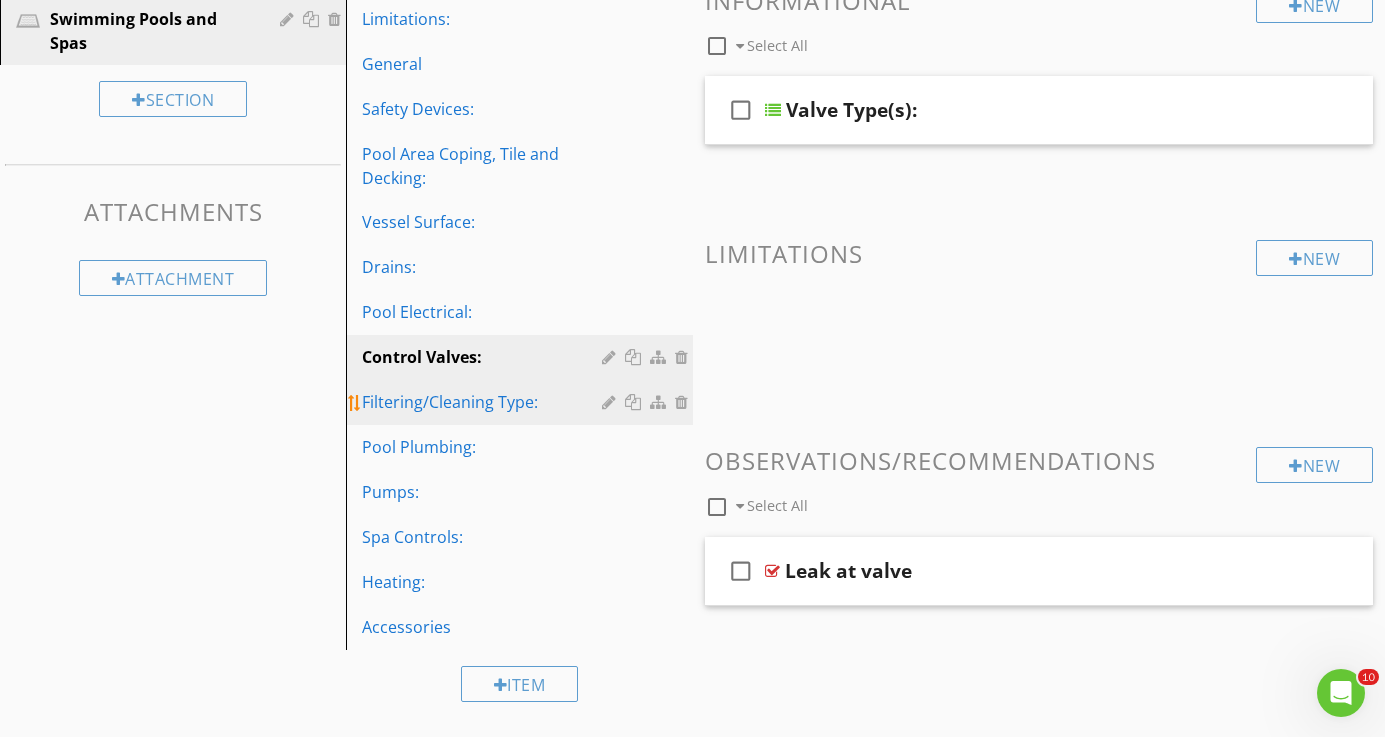 click on "Filtering/Cleaning Type:" at bounding box center (484, 402) 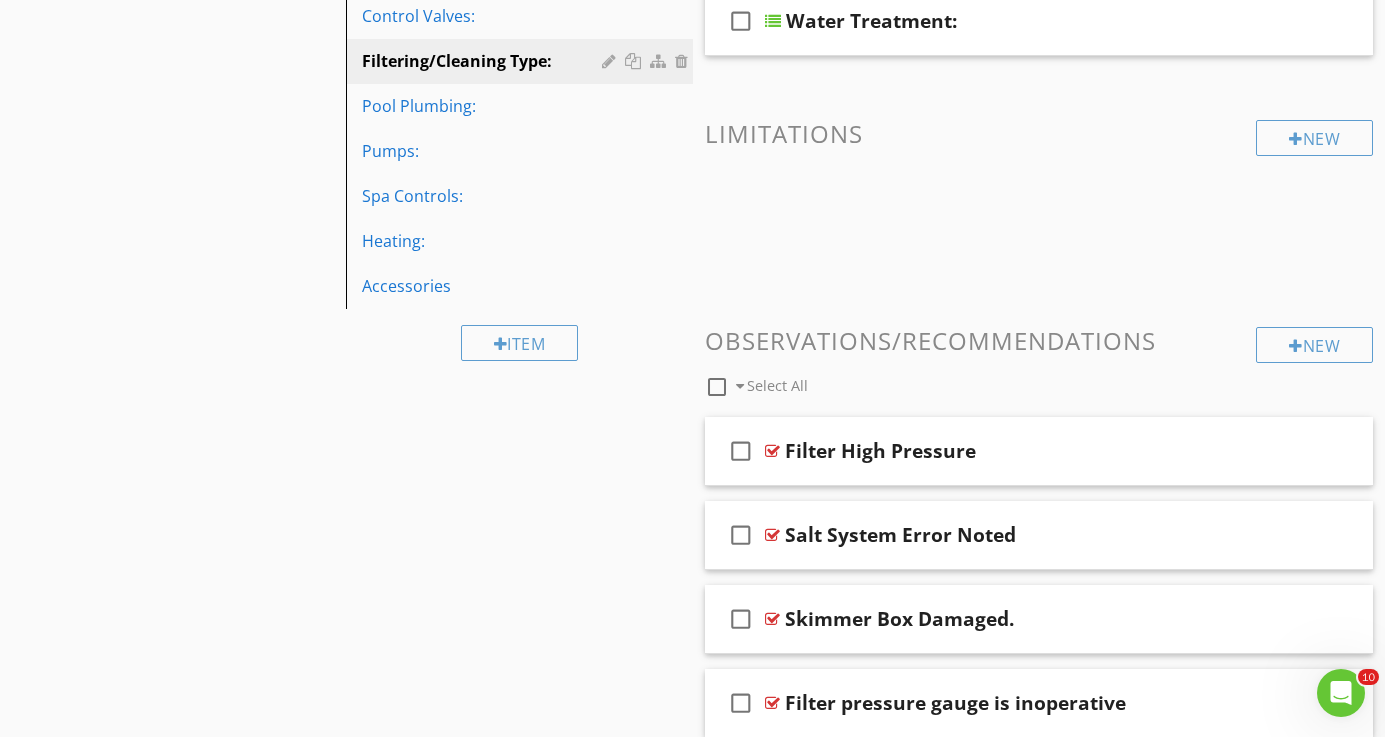 scroll, scrollTop: 548, scrollLeft: 0, axis: vertical 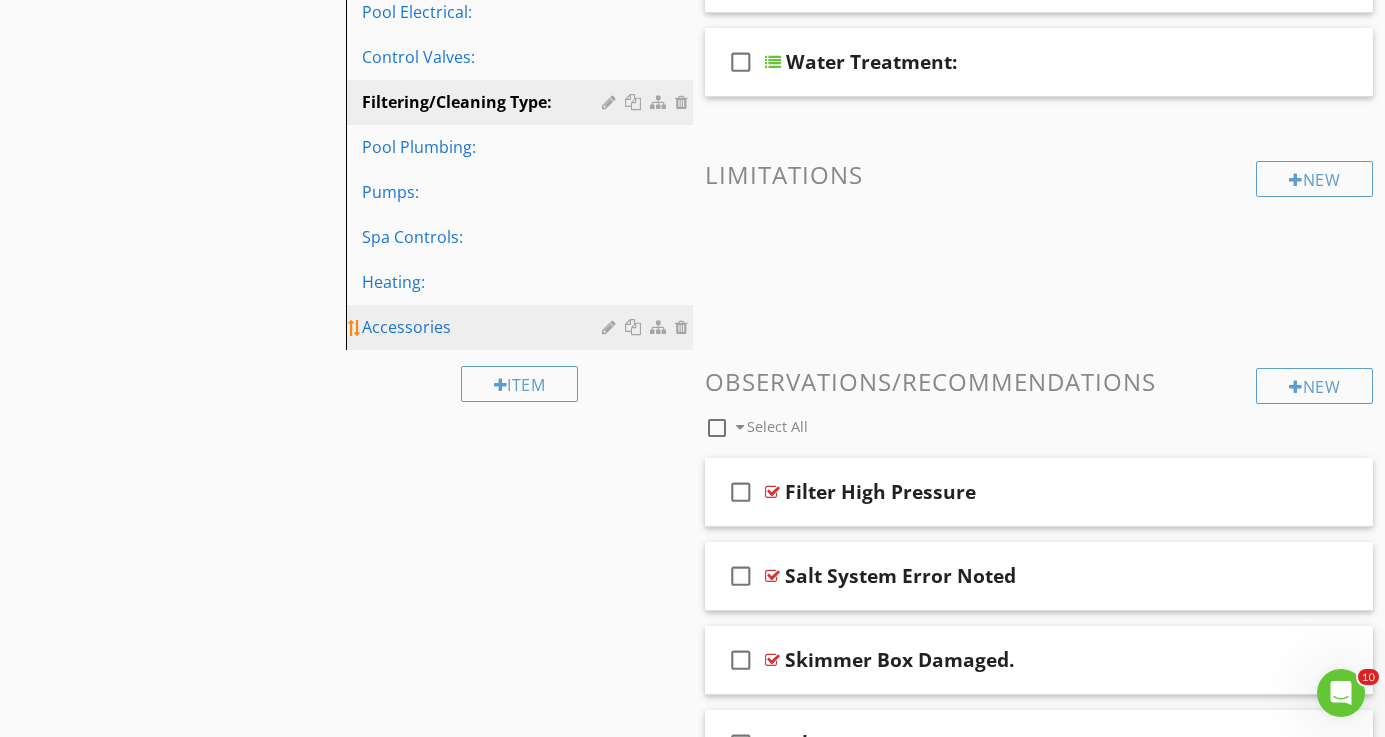click on "Accessories" at bounding box center (484, 327) 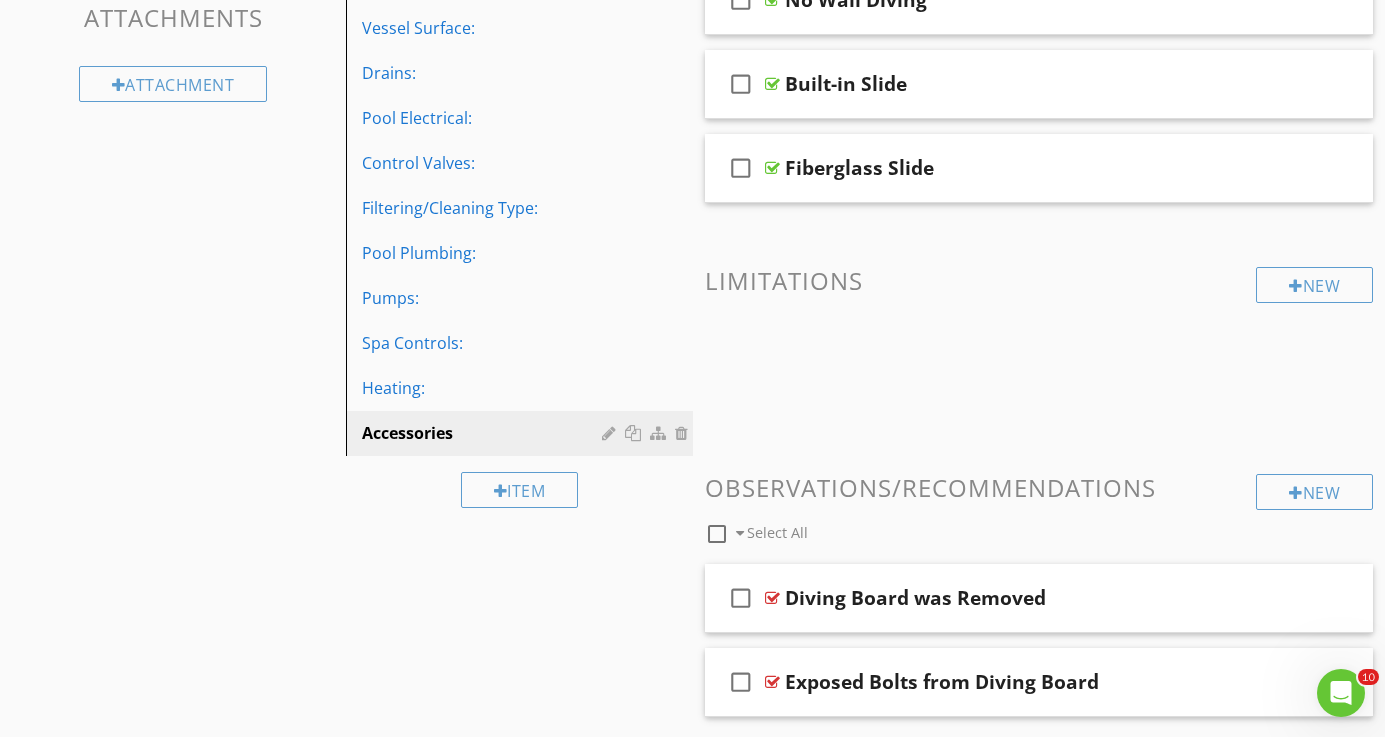 scroll, scrollTop: 435, scrollLeft: 0, axis: vertical 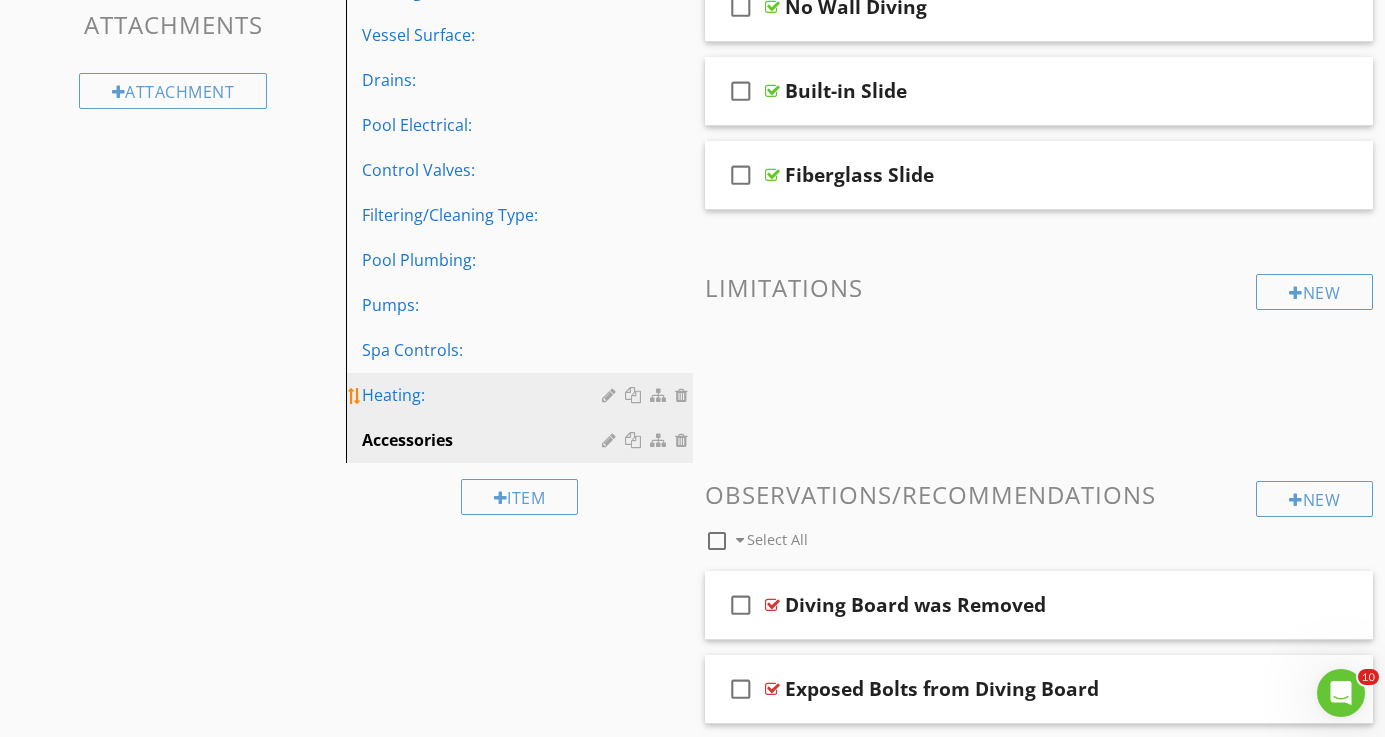 click on "Heating:" at bounding box center [484, 395] 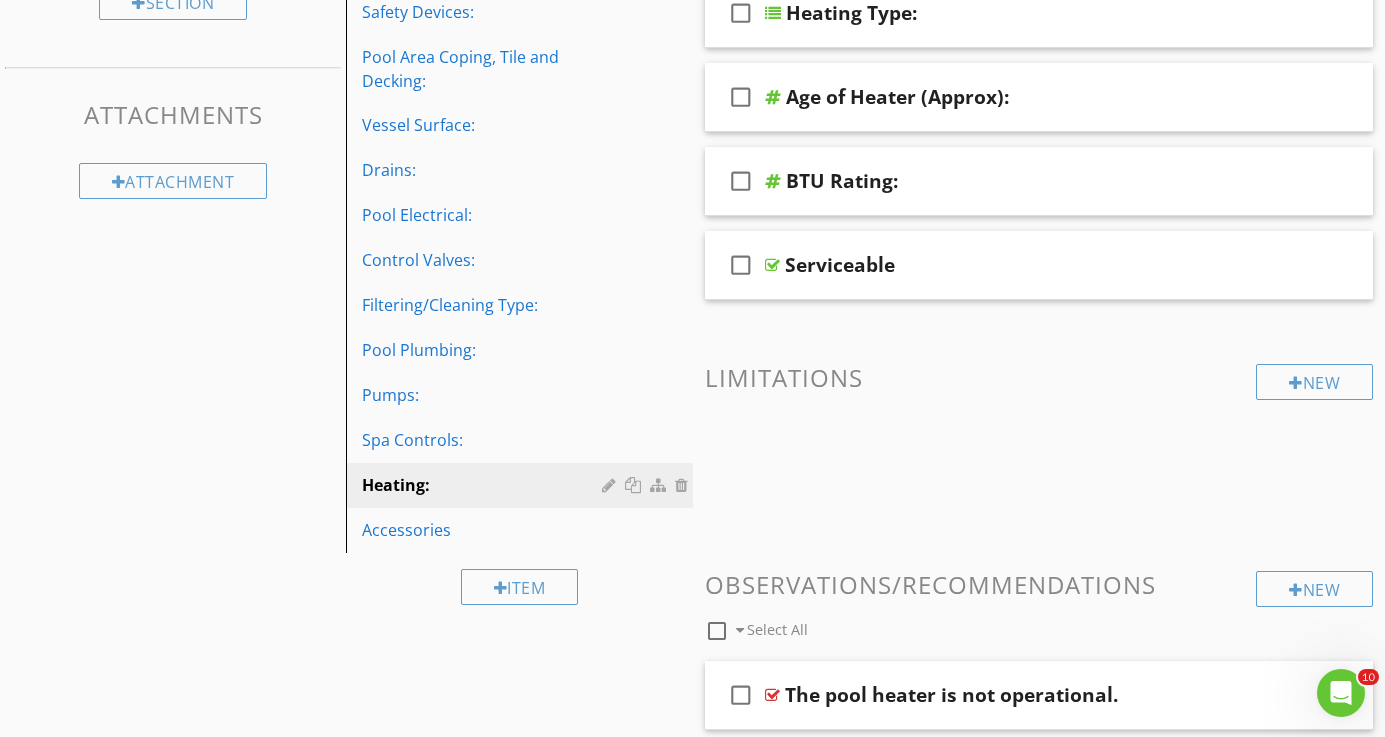 scroll, scrollTop: 341, scrollLeft: 0, axis: vertical 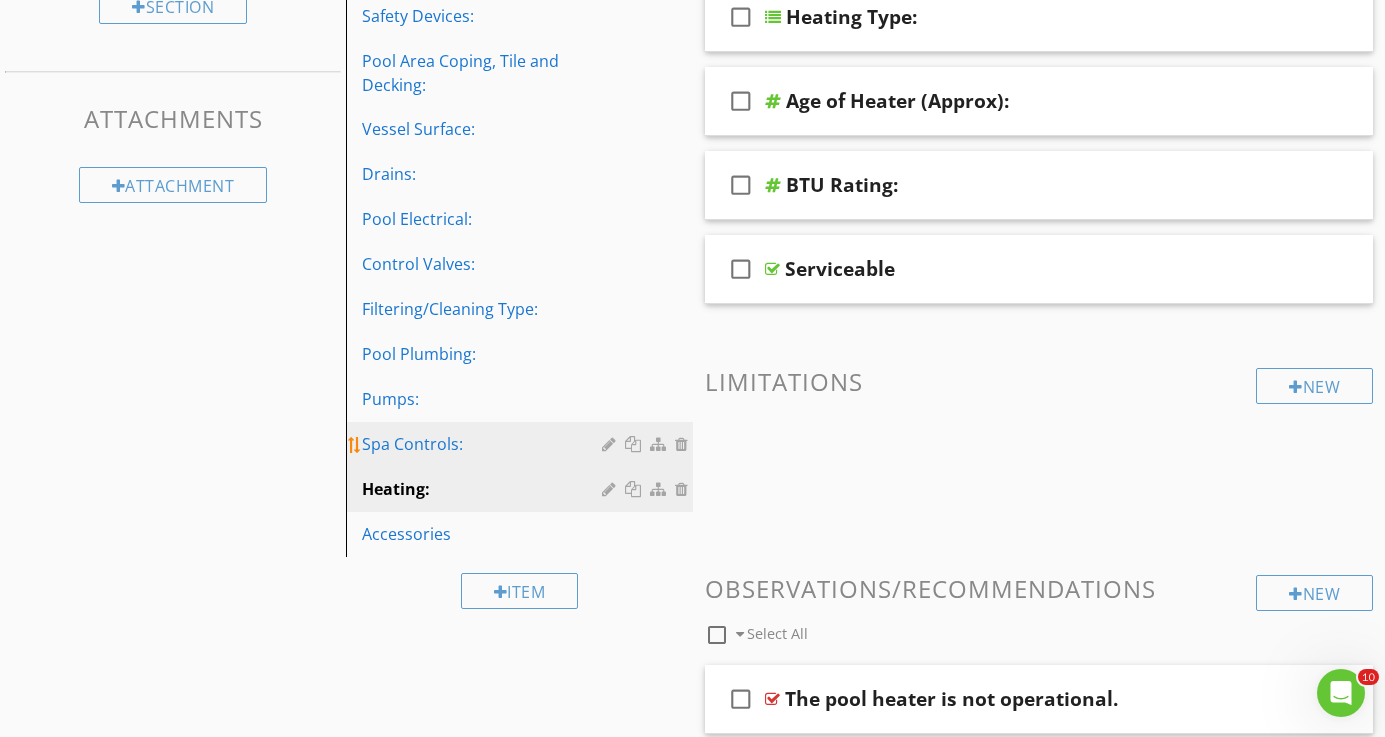 click on "Spa Controls:" at bounding box center (484, 444) 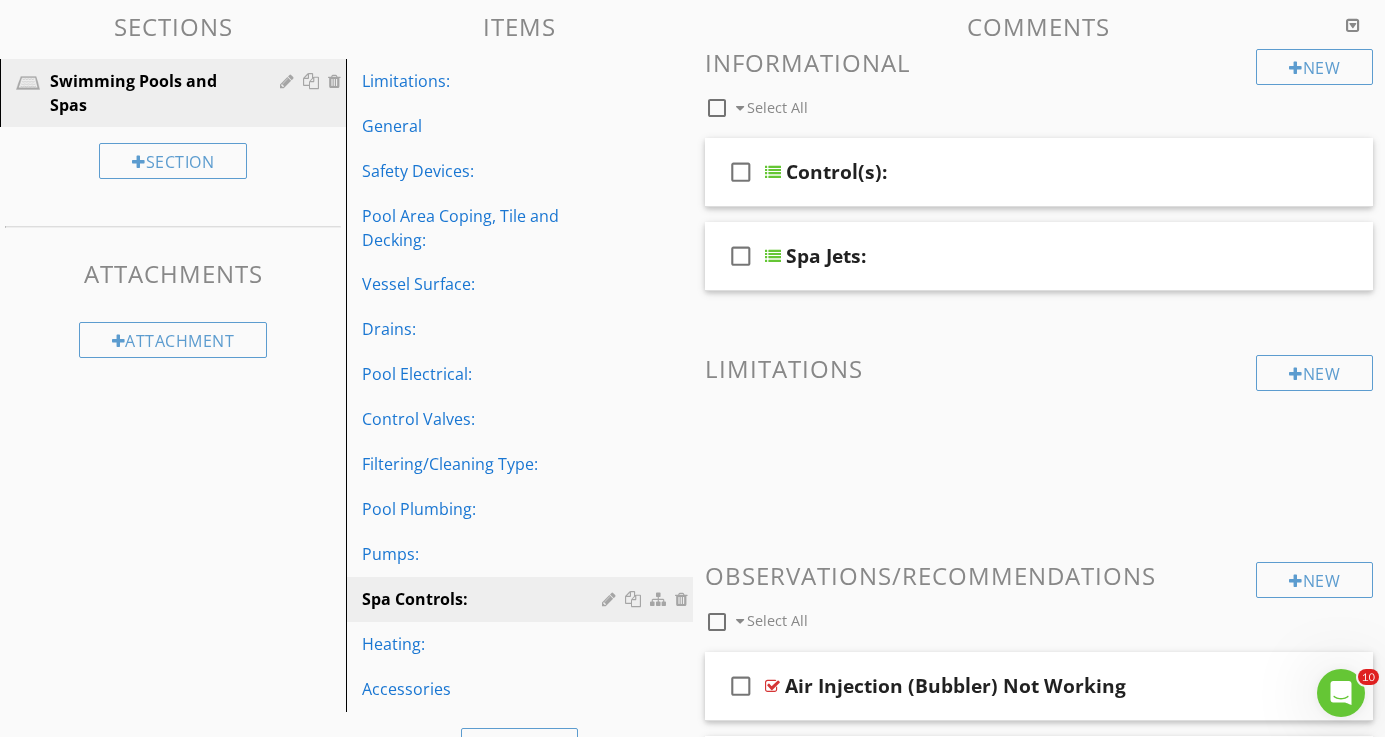 scroll, scrollTop: 202, scrollLeft: 0, axis: vertical 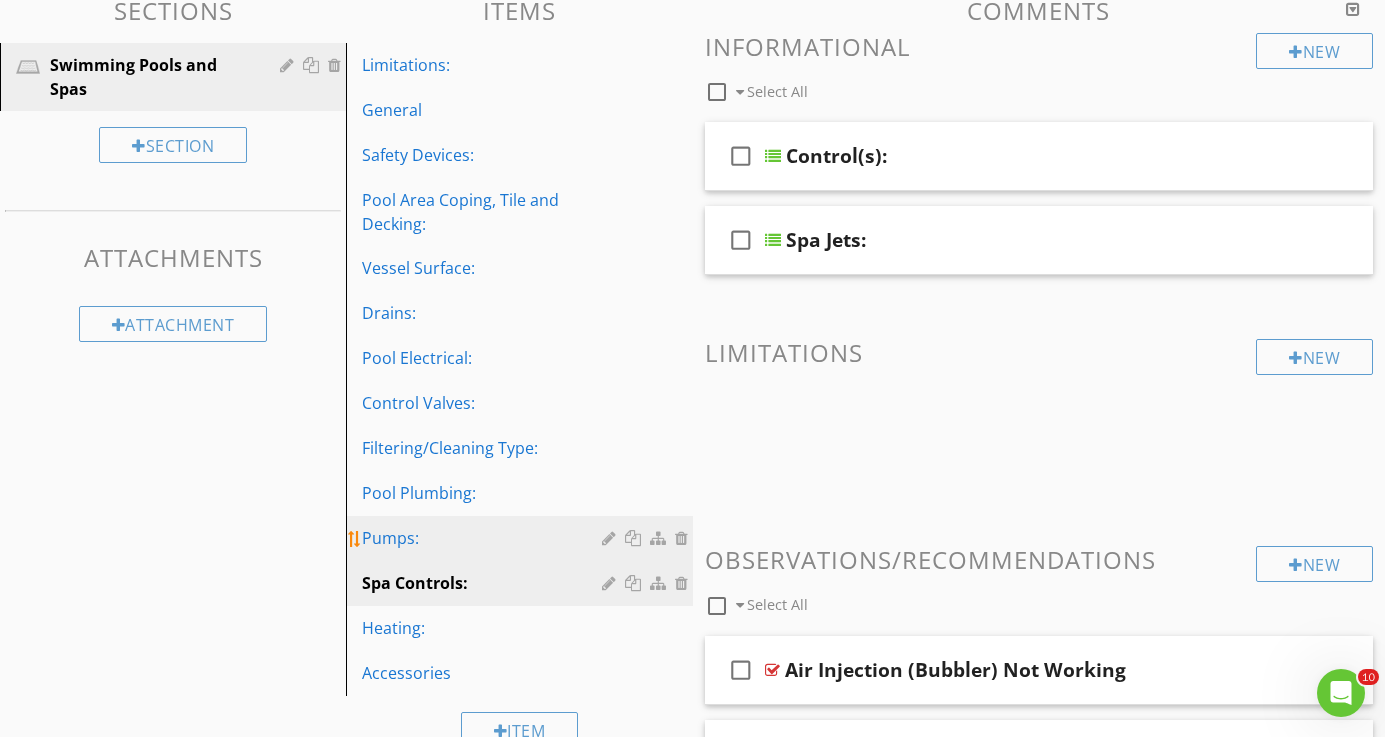 click on "Pumps:" at bounding box center (484, 538) 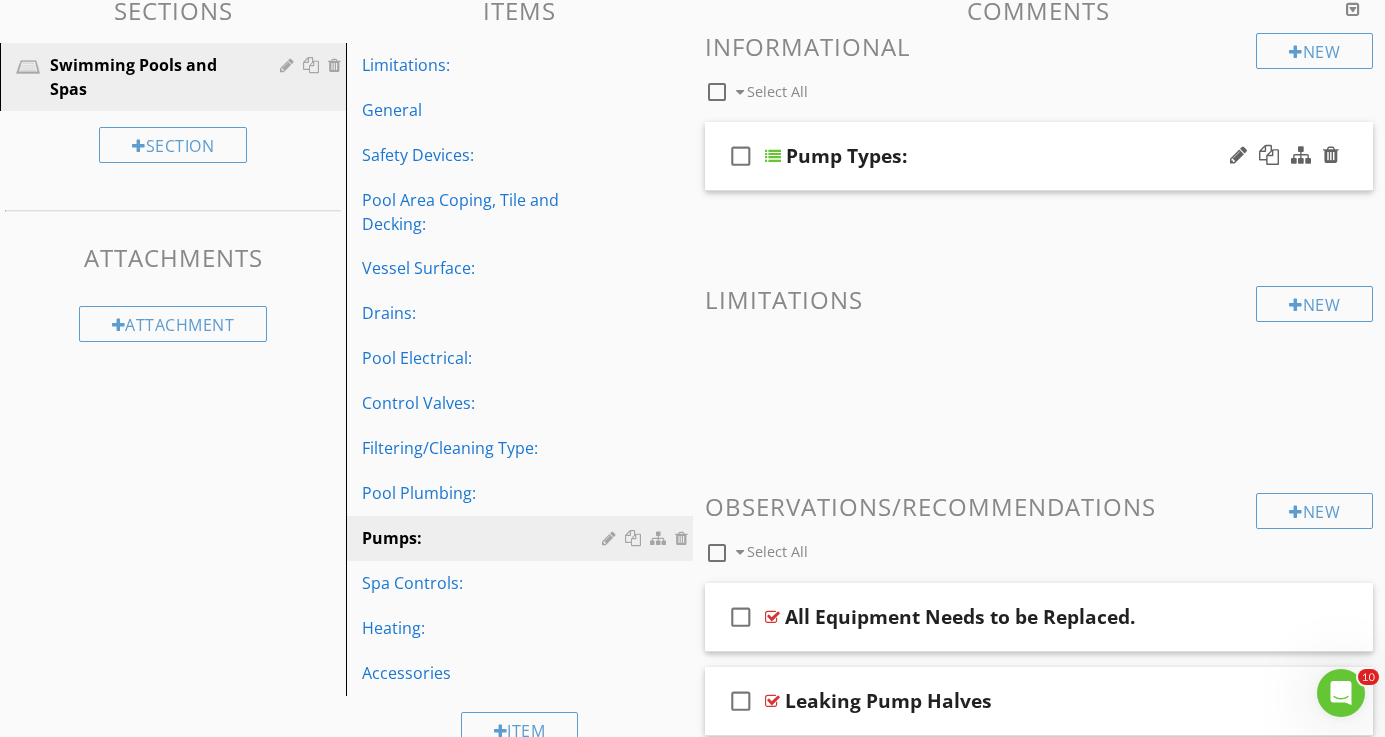 click on "Pump Types:" at bounding box center (846, 156) 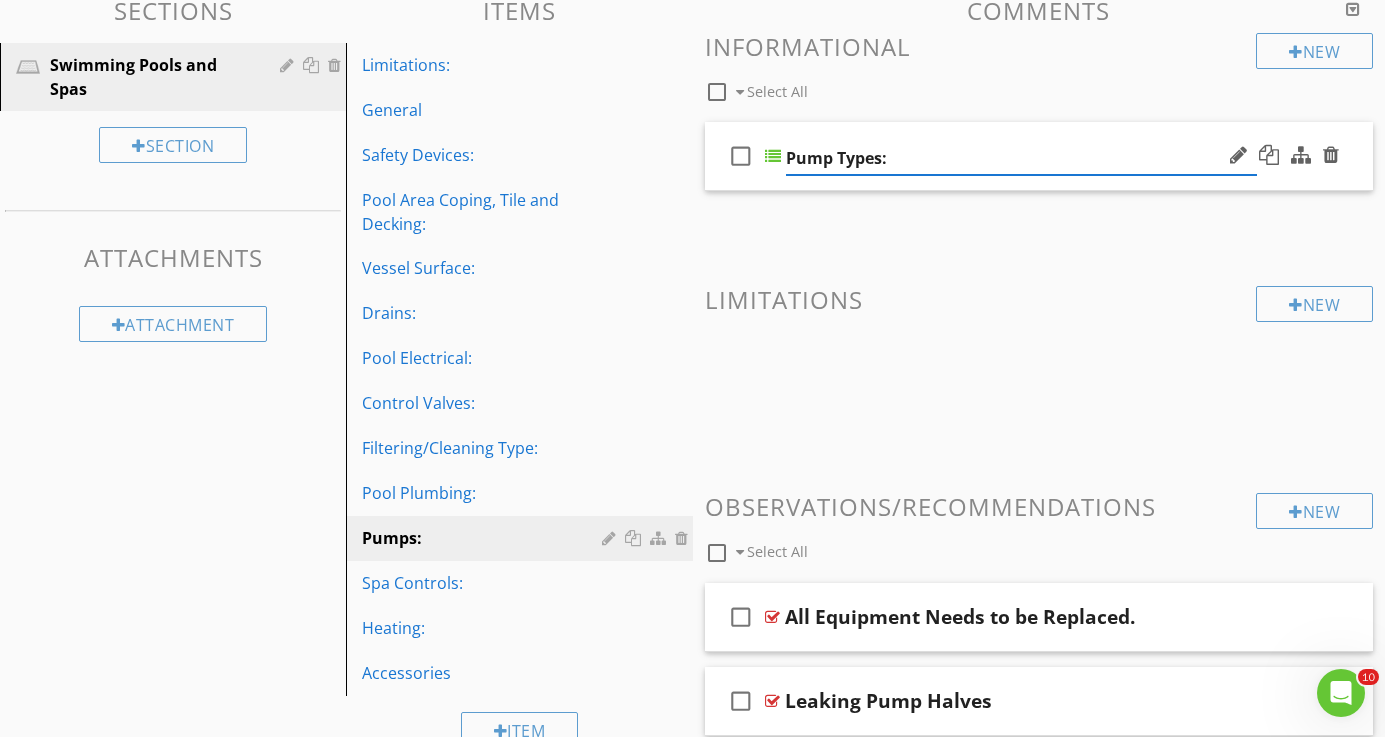click at bounding box center [773, 156] 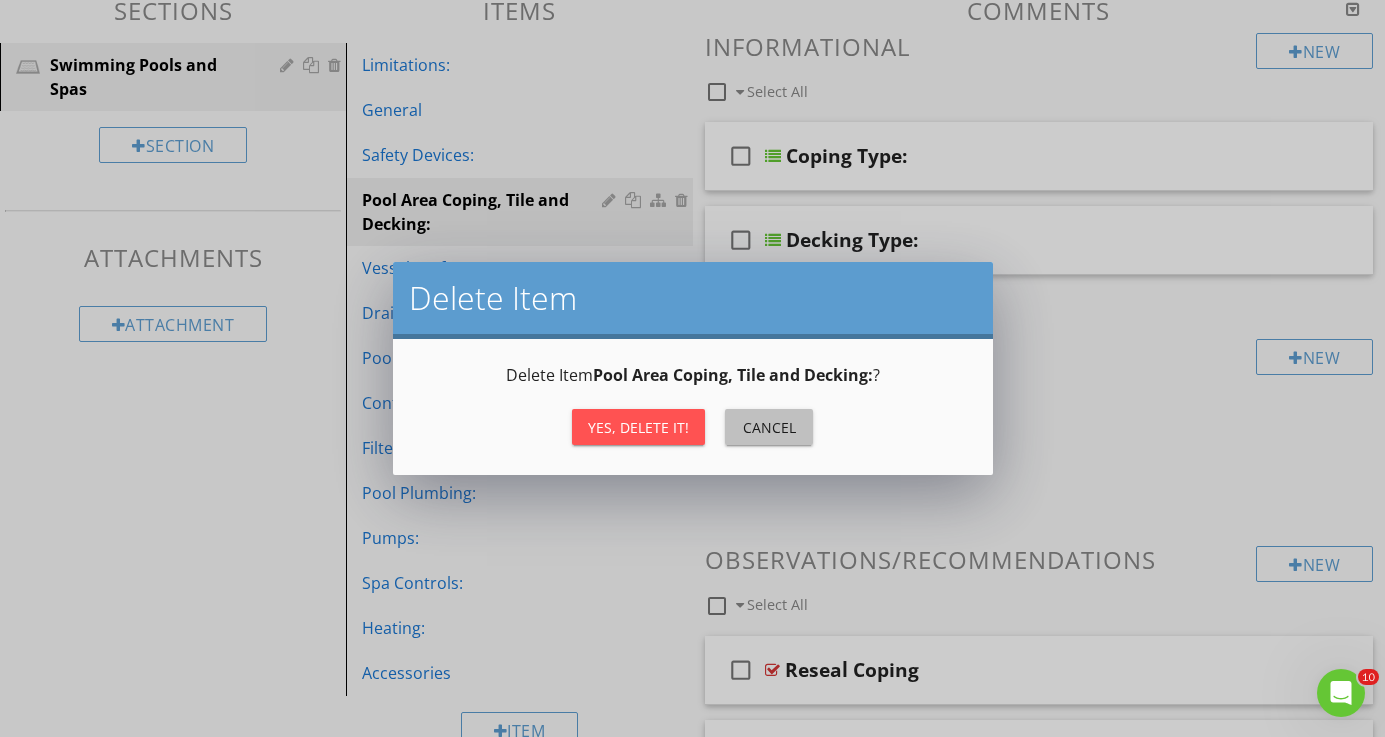 click on "Cancel" at bounding box center (769, 427) 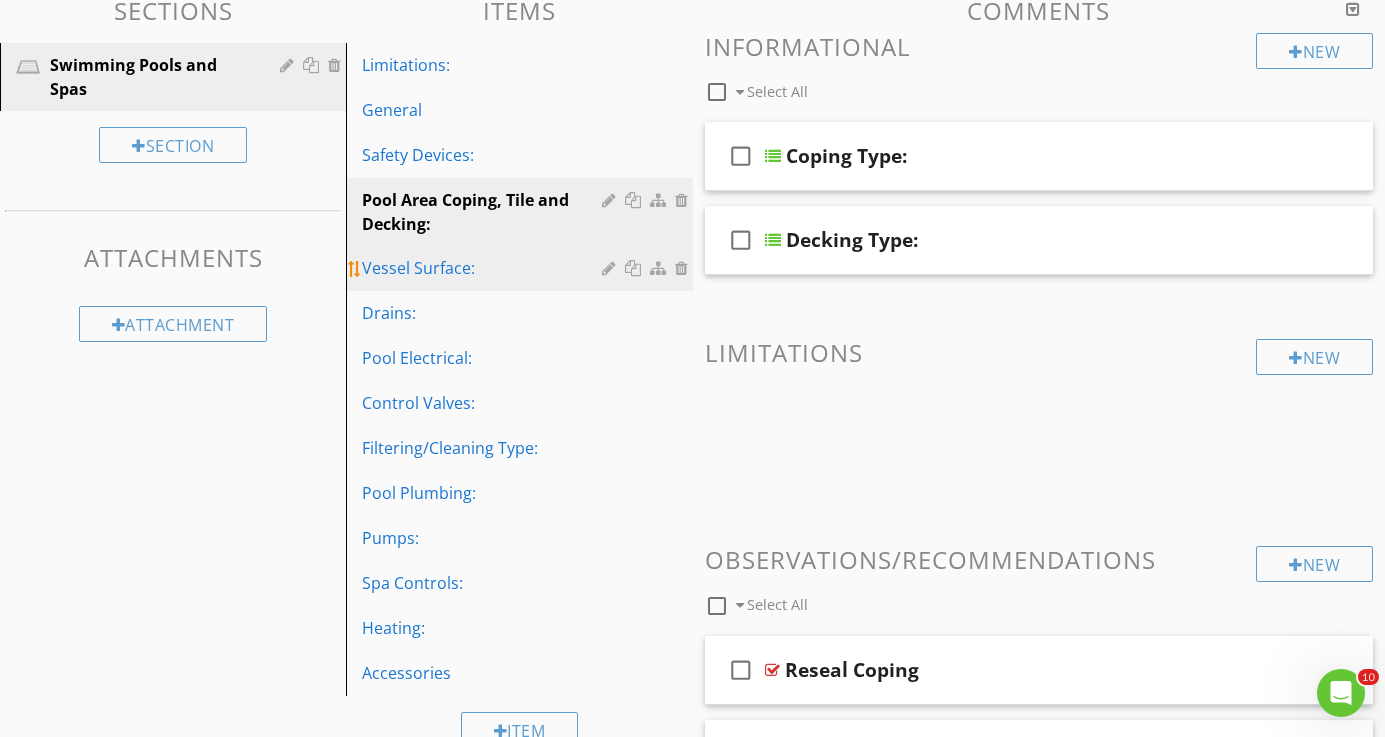 click on "Vessel Surface:" at bounding box center (484, 268) 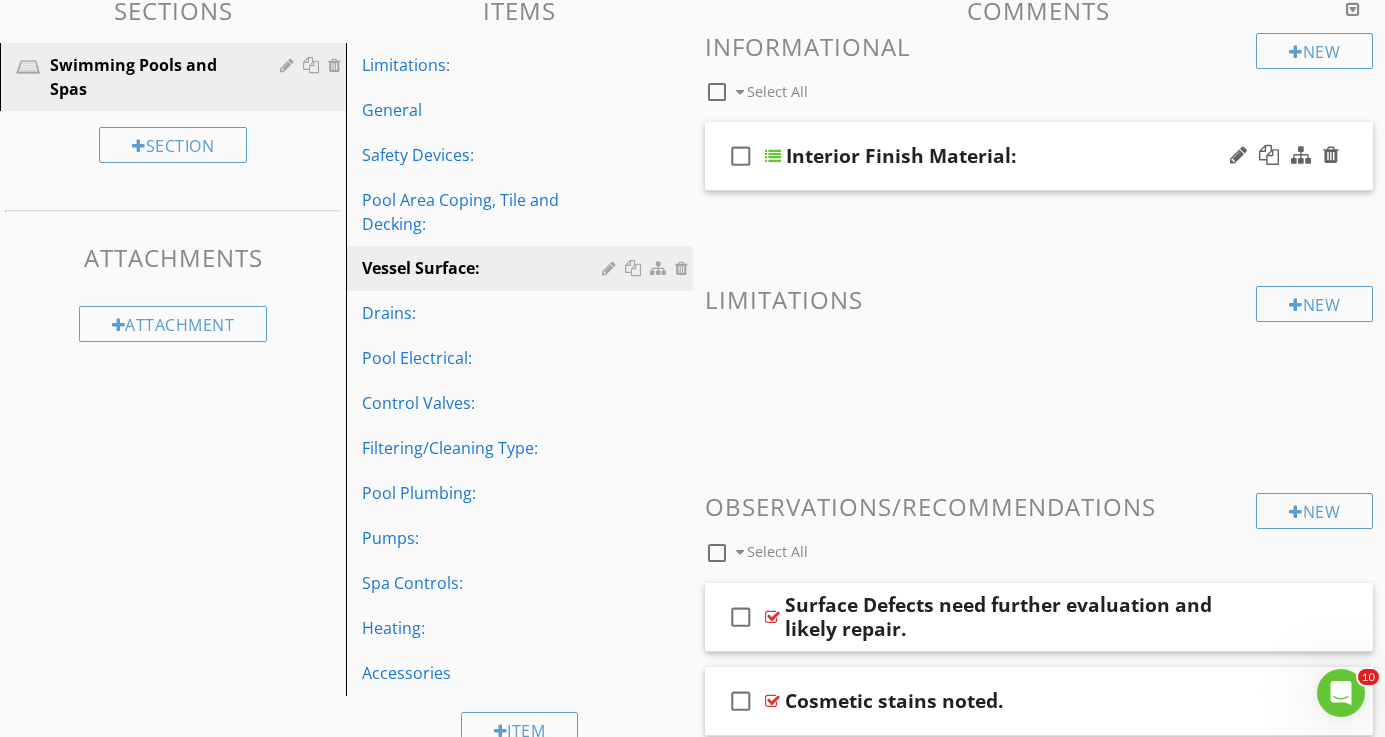 click at bounding box center (773, 156) 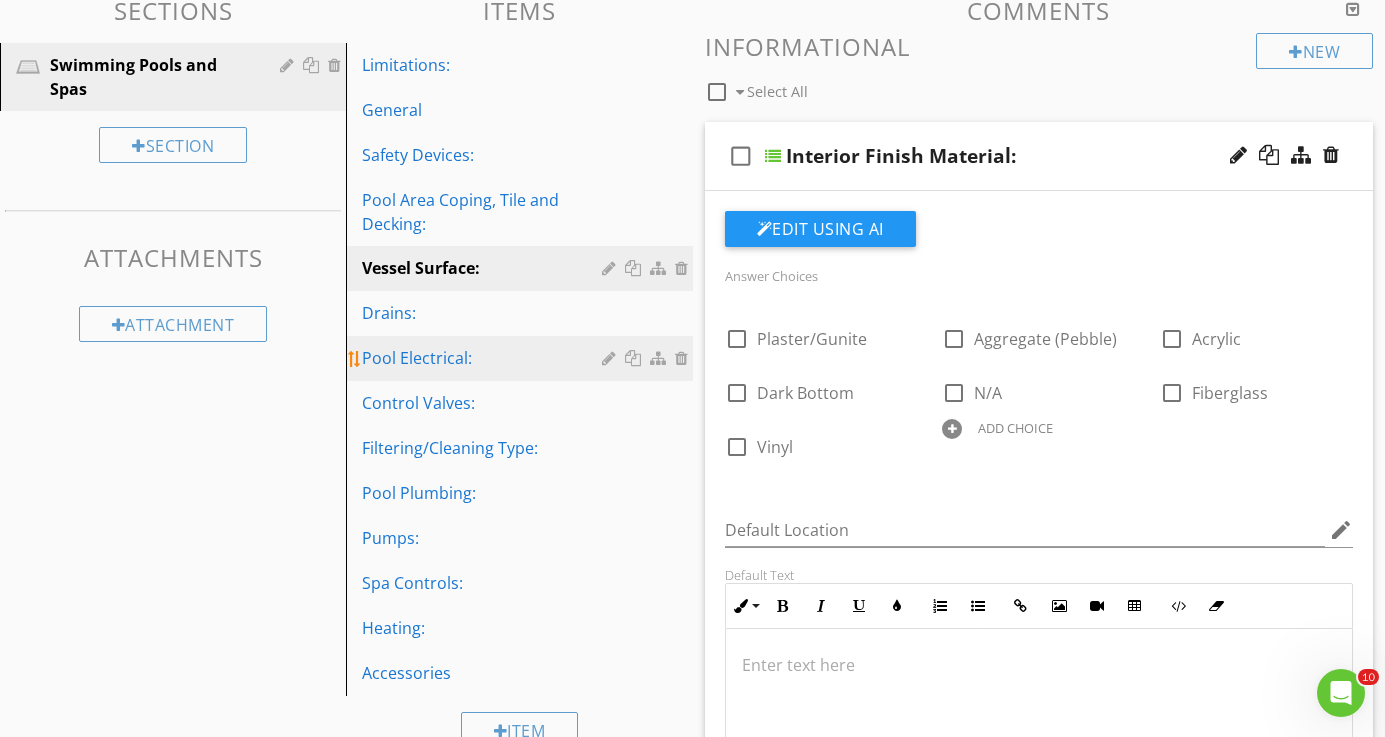 click on "Pool Electrical:" at bounding box center (484, 358) 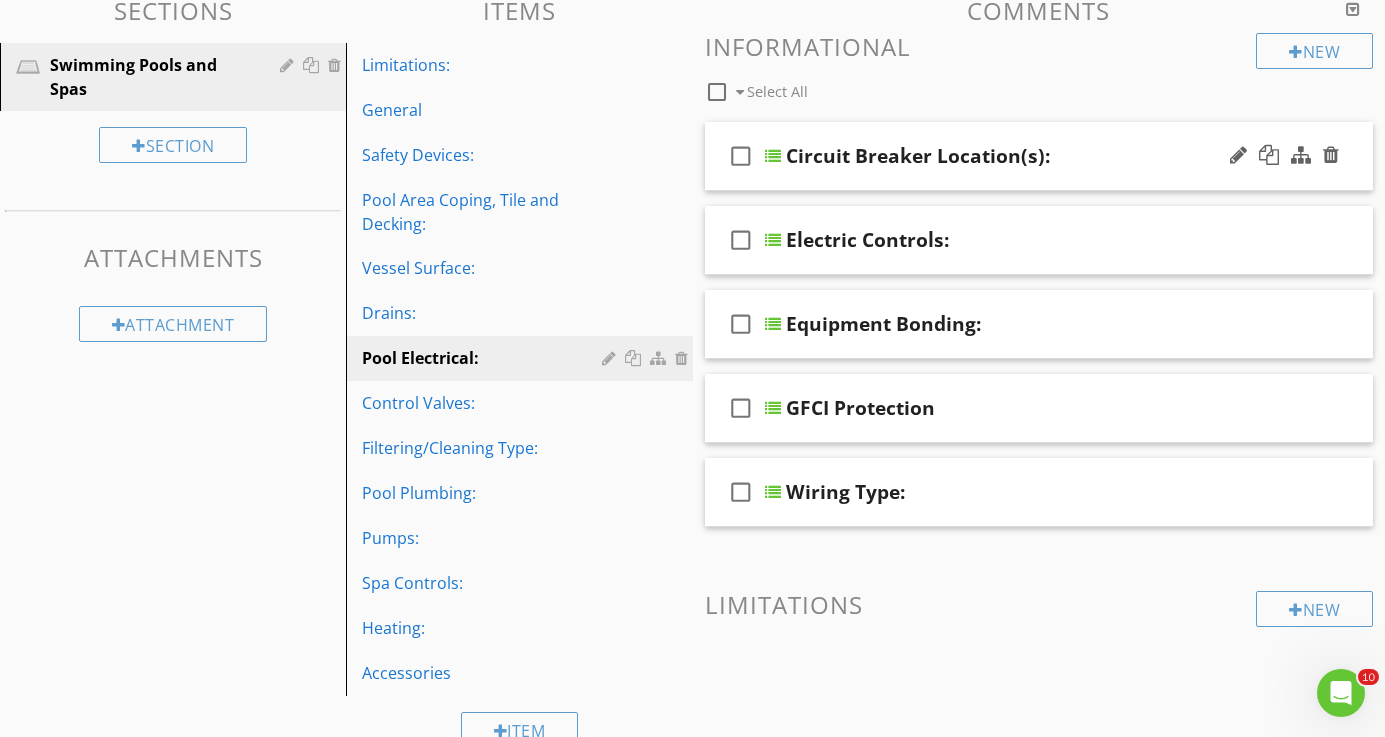 click at bounding box center [773, 156] 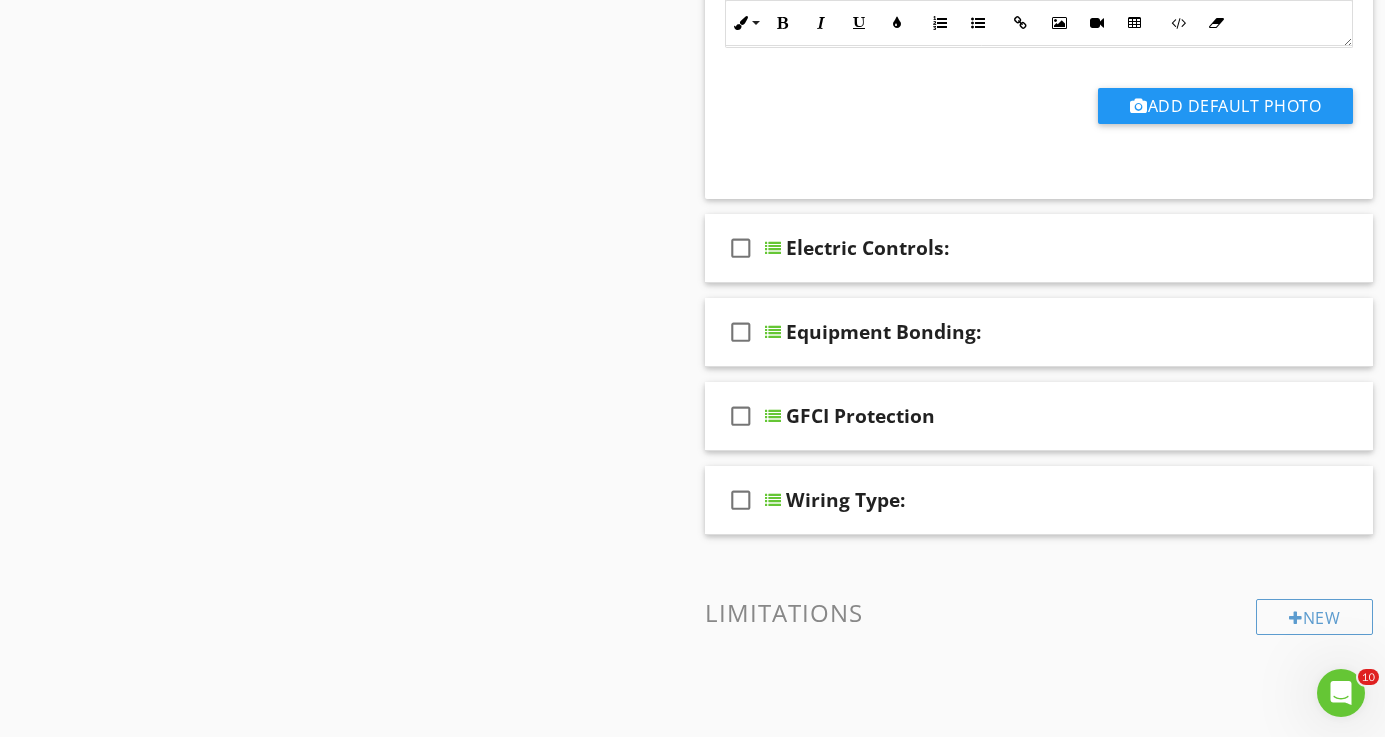scroll, scrollTop: 988, scrollLeft: 0, axis: vertical 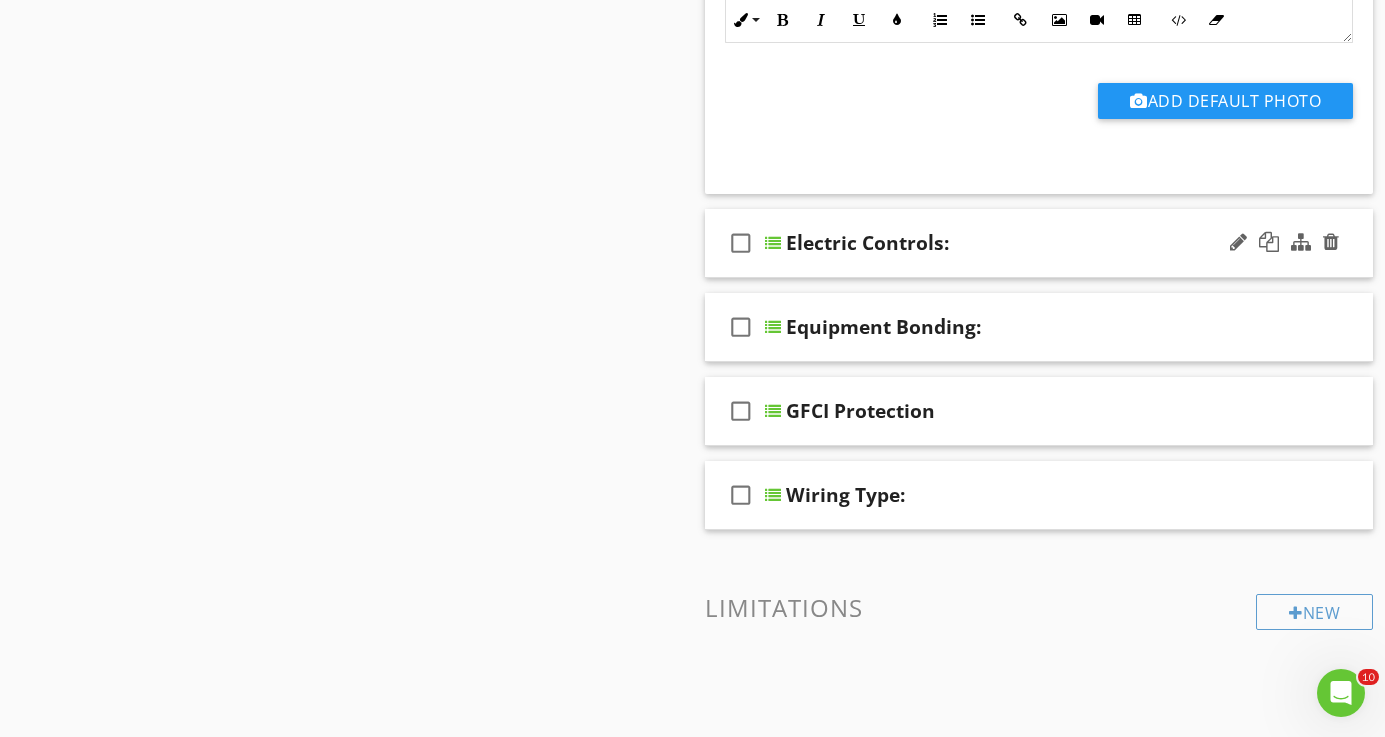 click at bounding box center [773, 243] 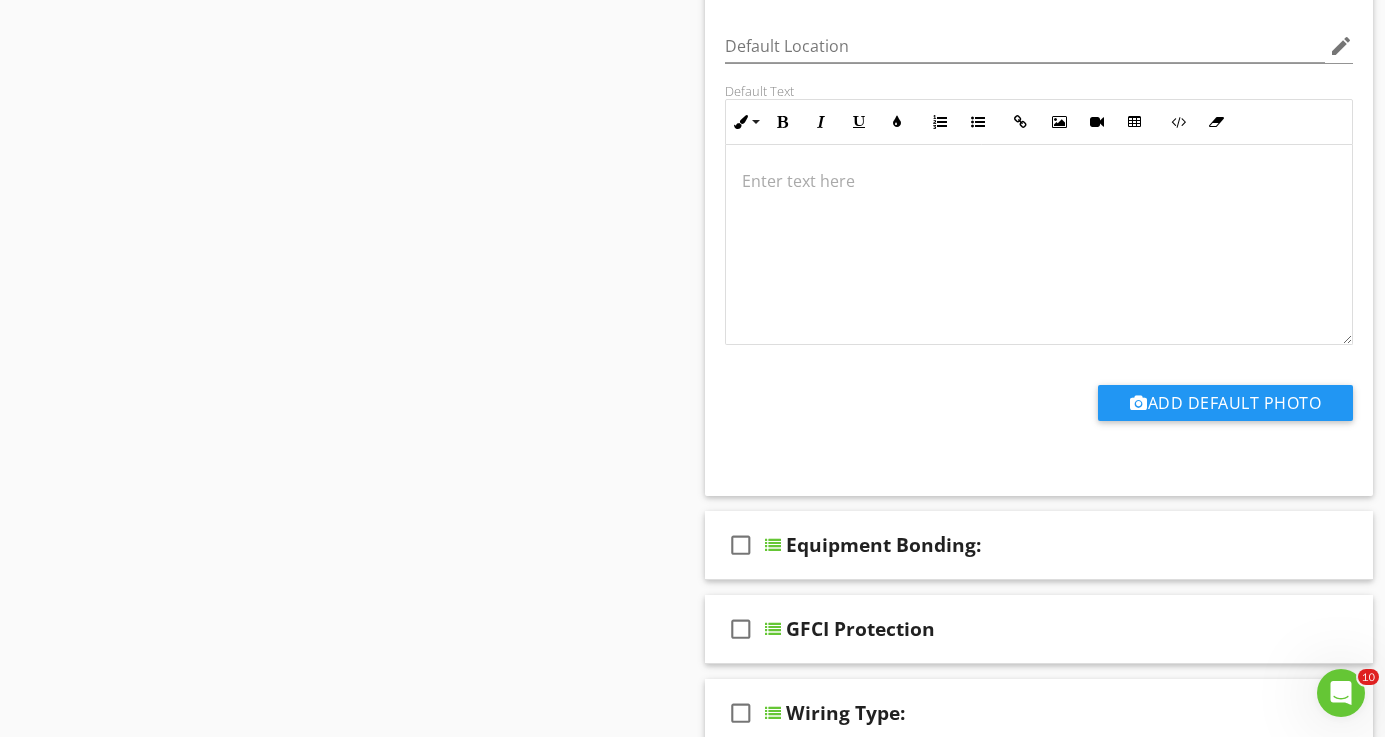 scroll, scrollTop: 1587, scrollLeft: 0, axis: vertical 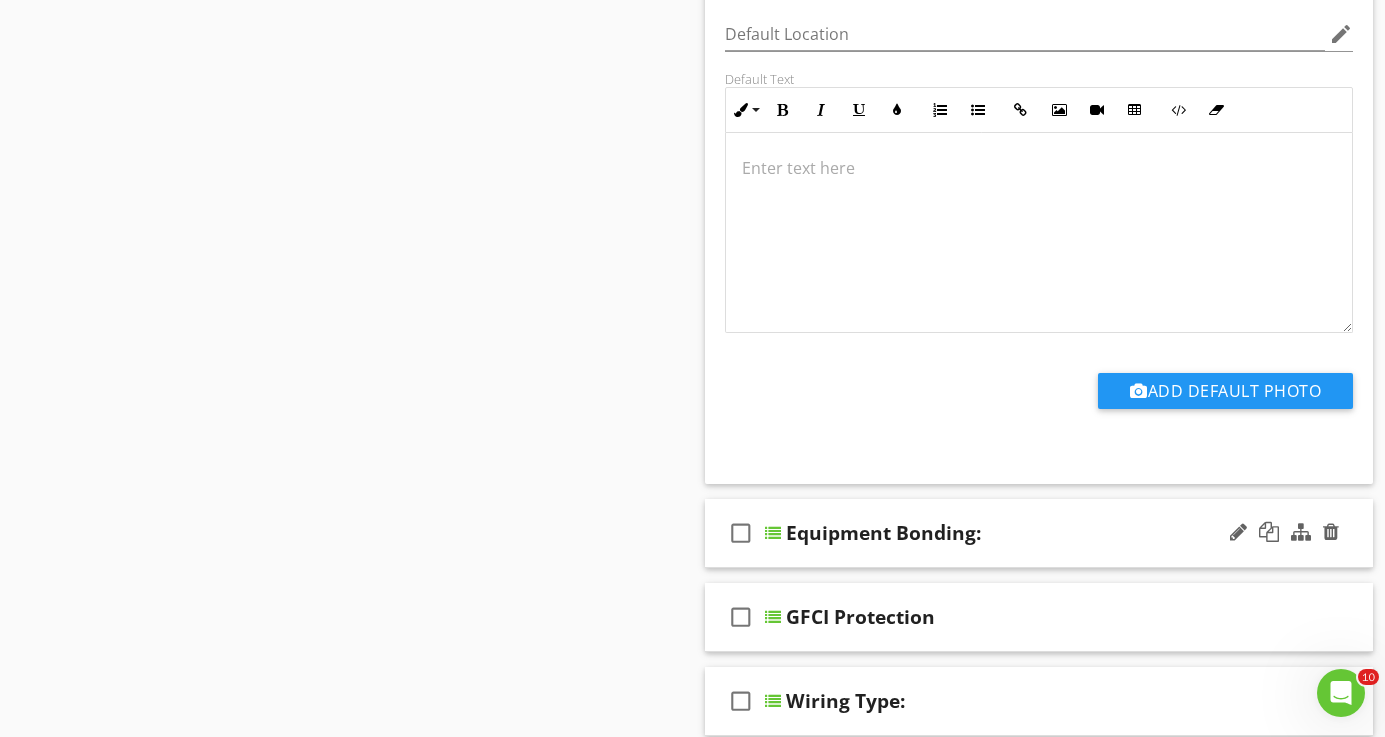 click at bounding box center [773, 533] 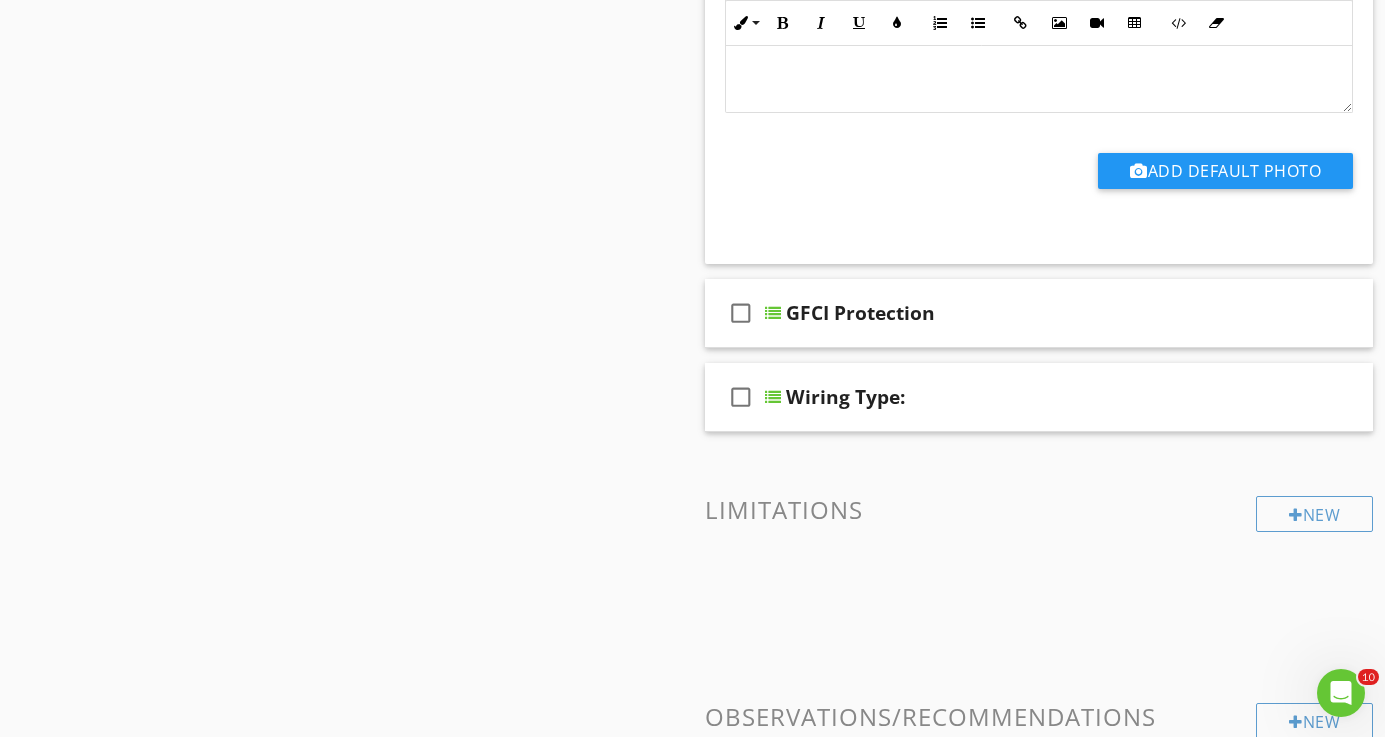 scroll, scrollTop: 2711, scrollLeft: 0, axis: vertical 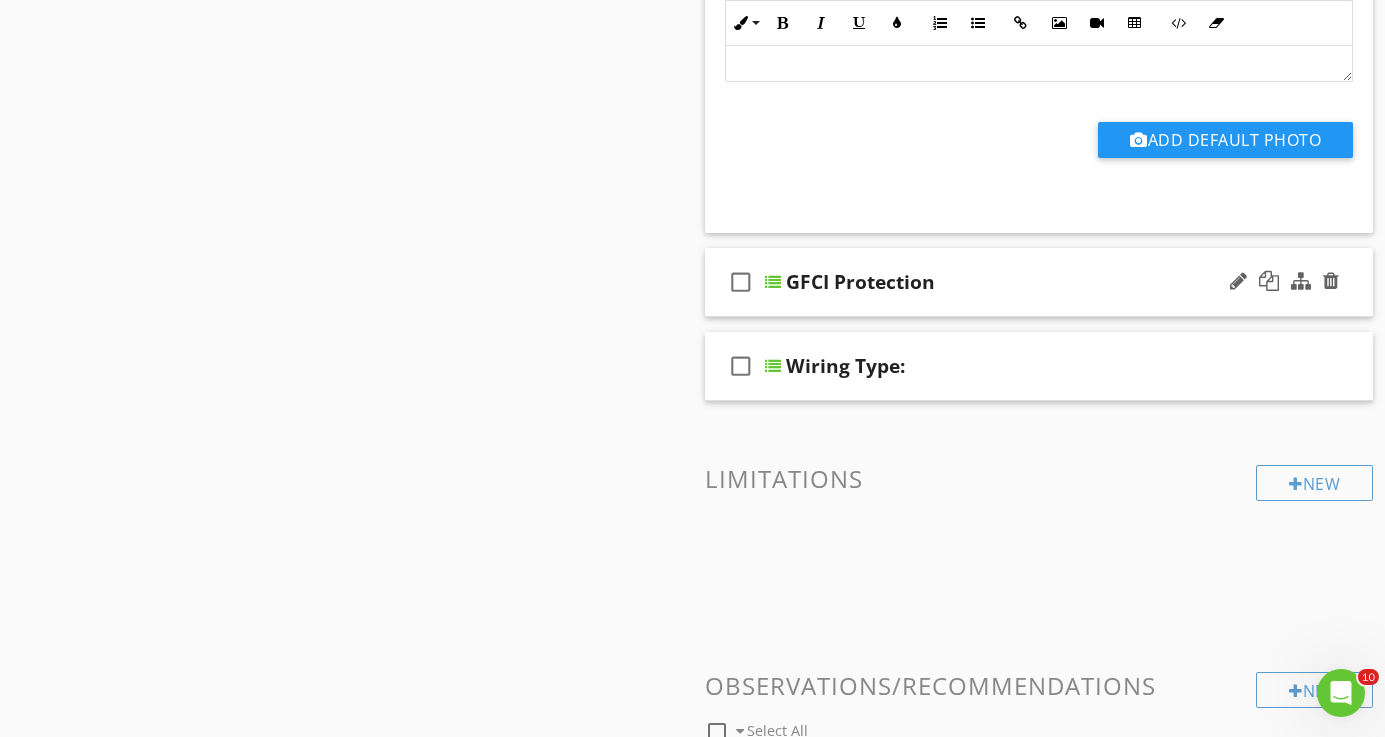 click at bounding box center [773, 282] 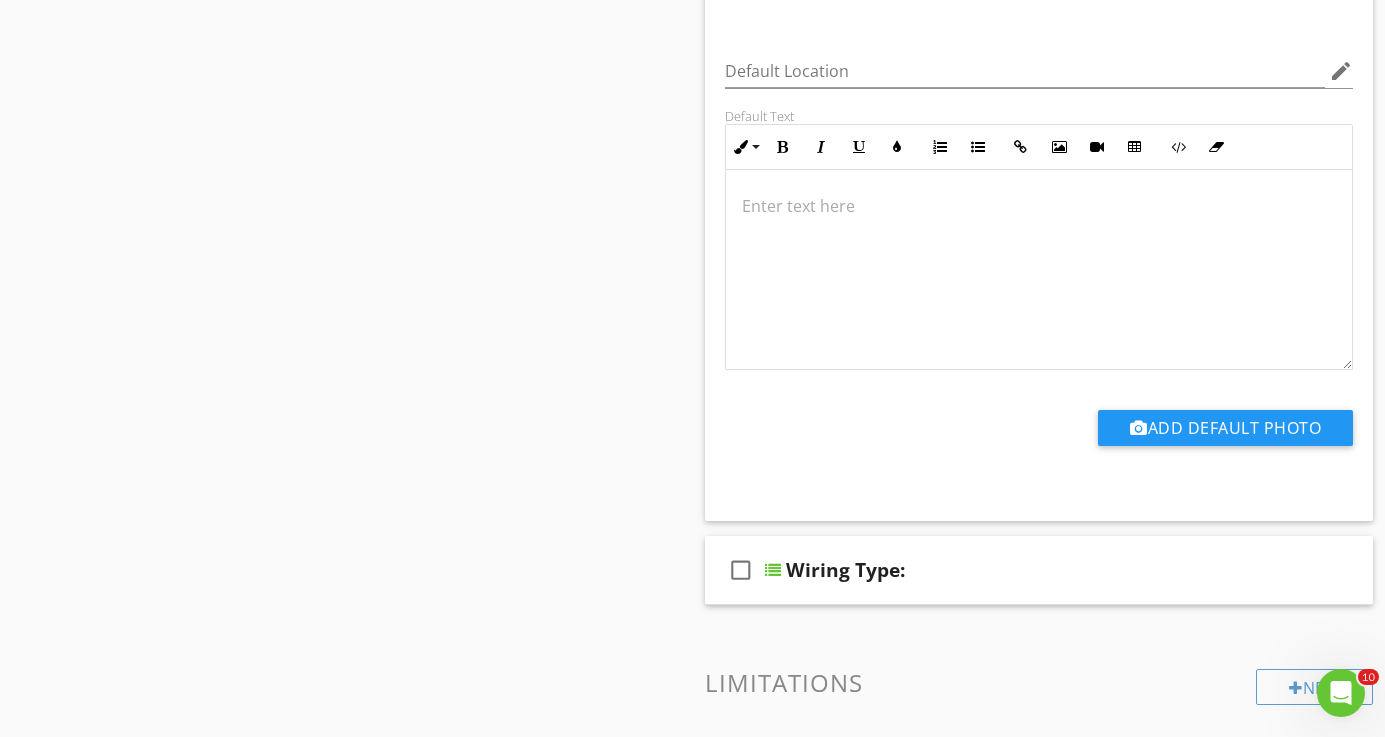 scroll, scrollTop: 3290, scrollLeft: 0, axis: vertical 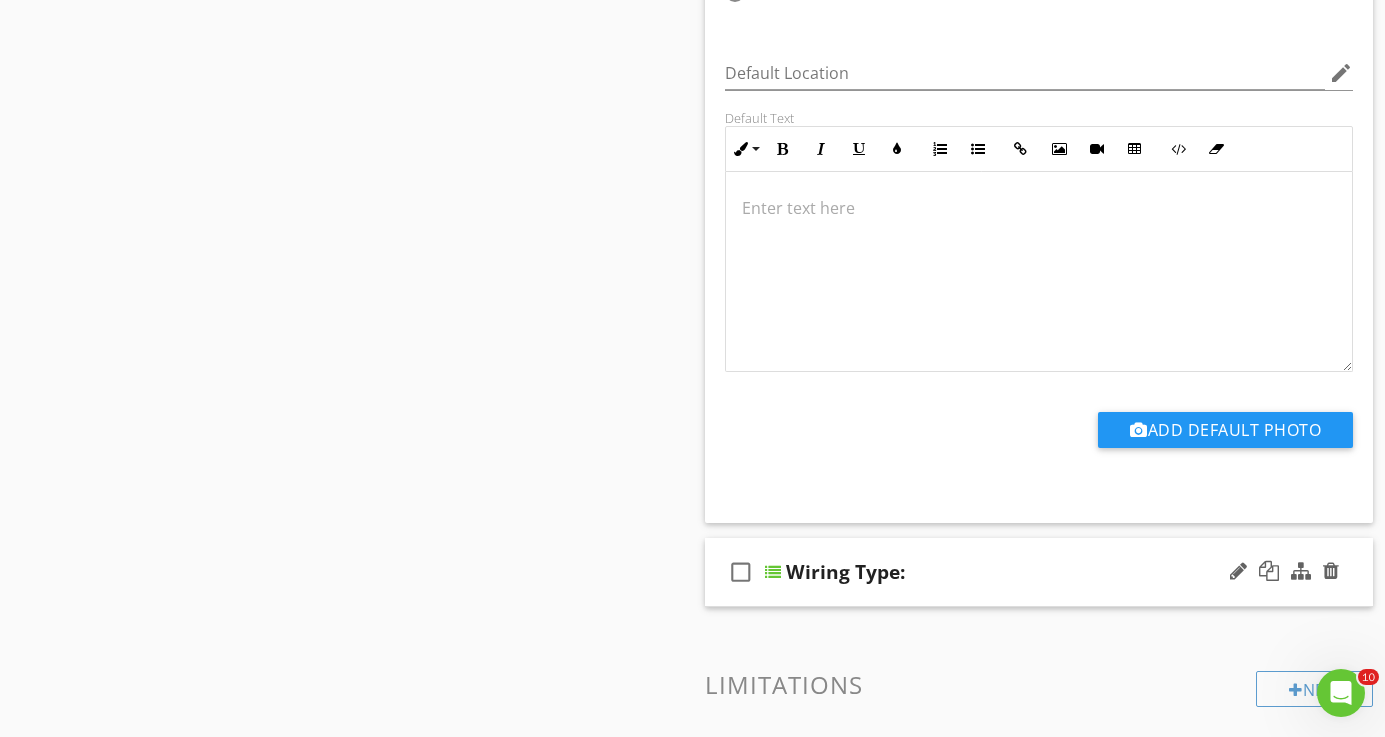 click at bounding box center [773, 572] 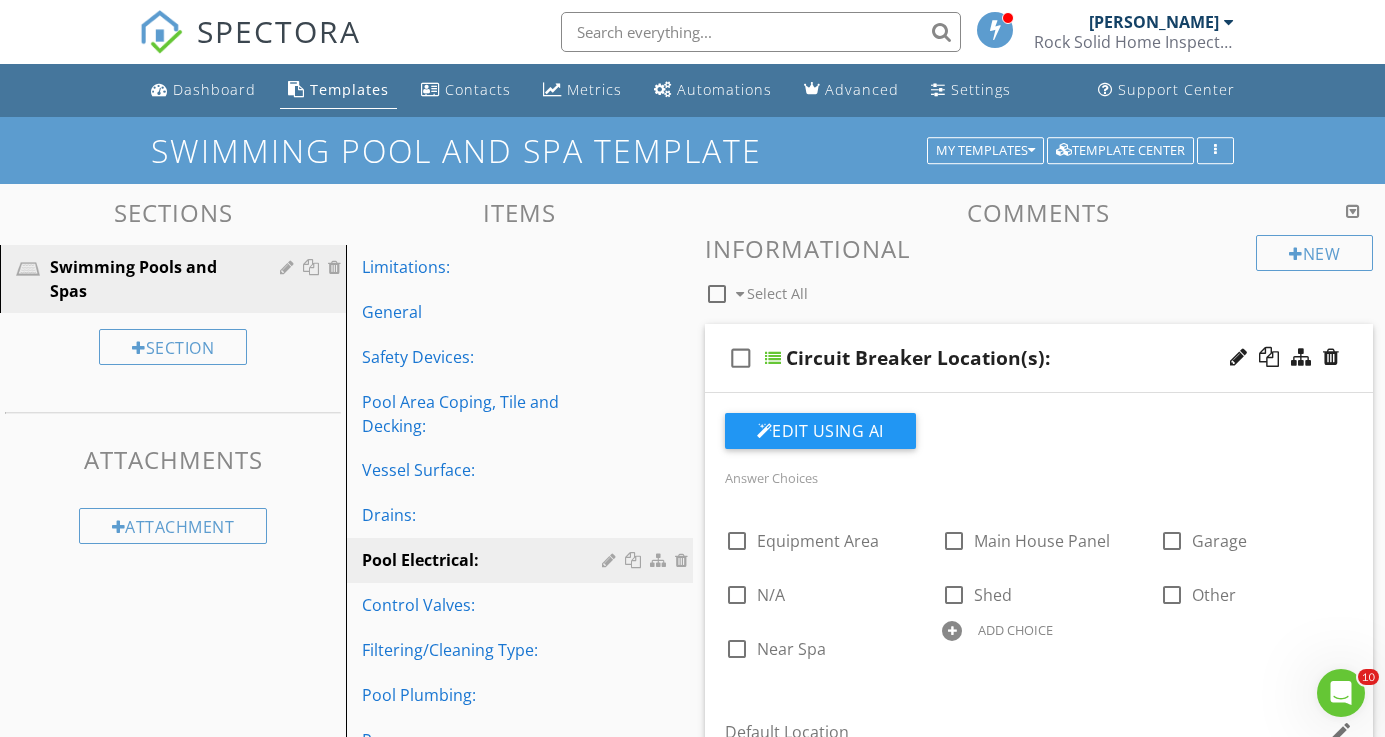 scroll, scrollTop: 0, scrollLeft: 0, axis: both 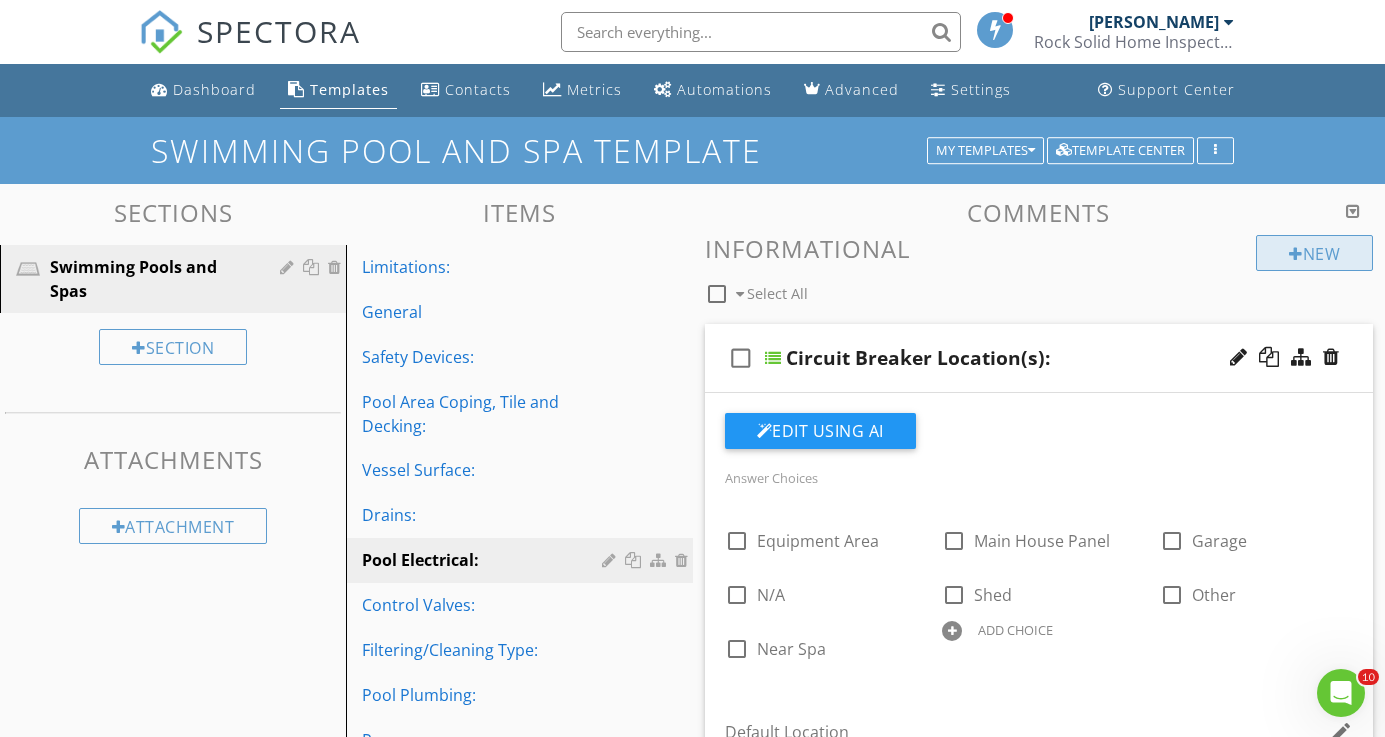 click on "New" at bounding box center [1314, 253] 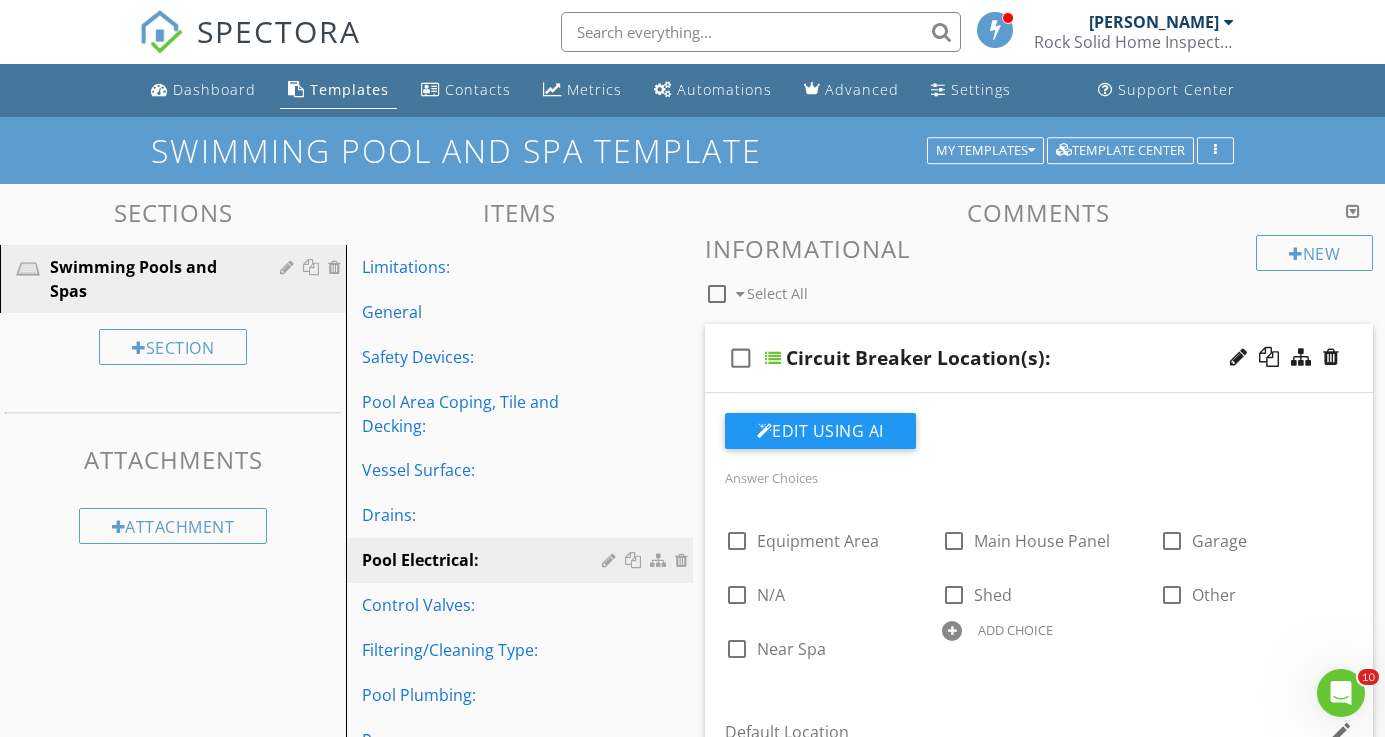 click at bounding box center [692, 368] 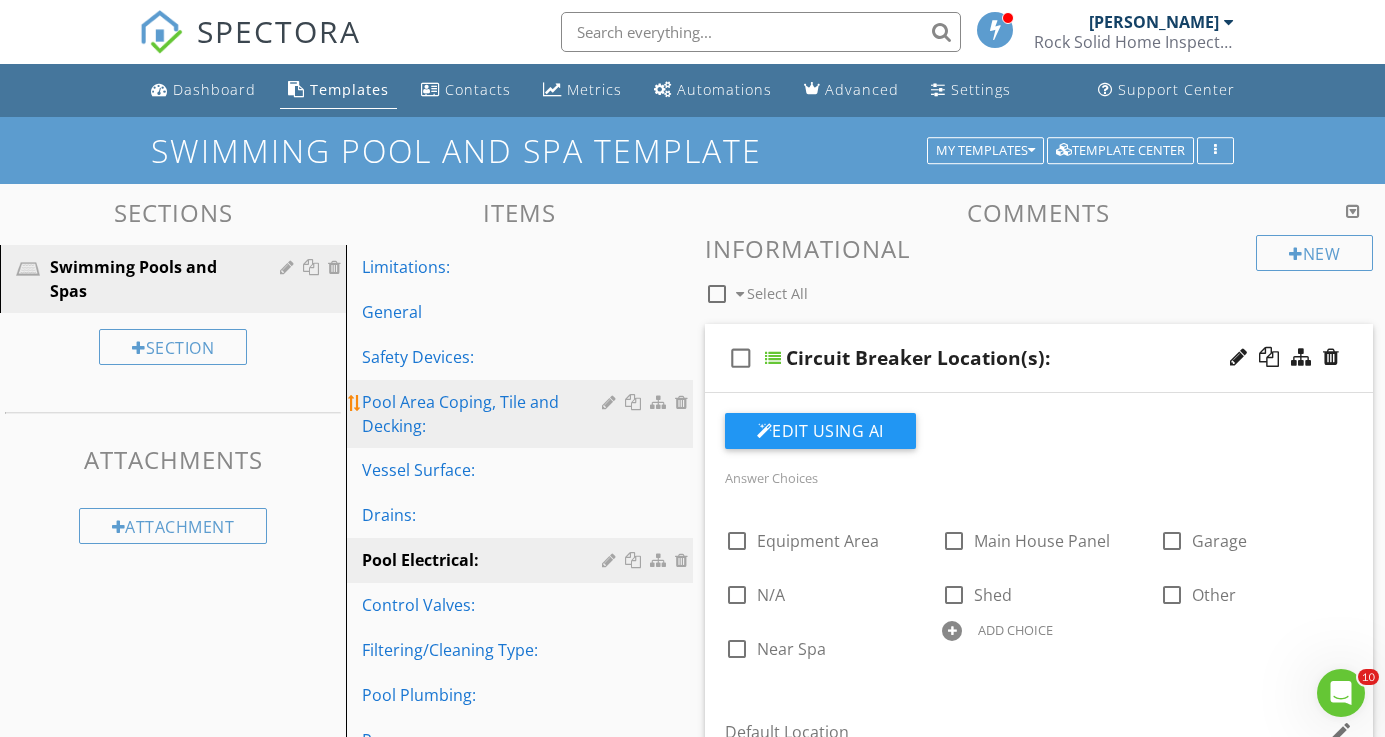 click on "Pool Area Coping, Tile and Decking:" at bounding box center (484, 414) 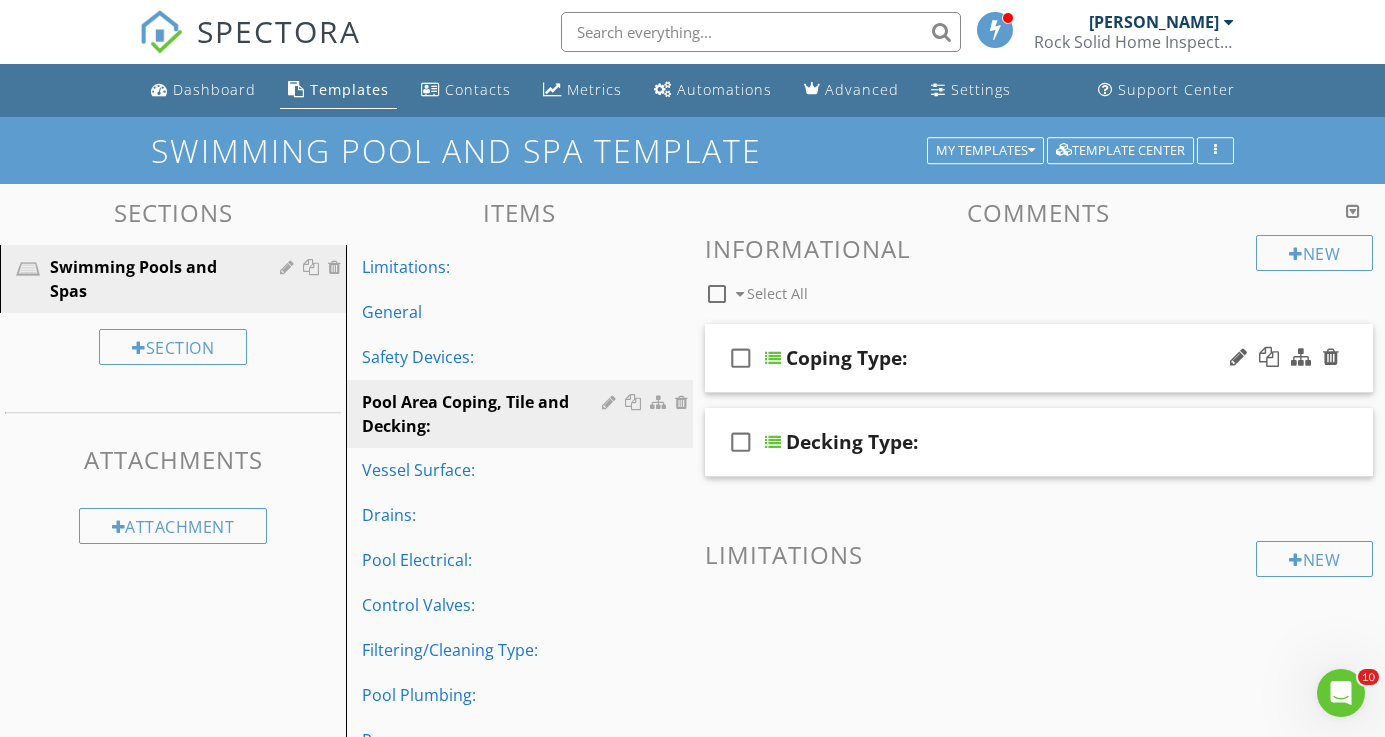 click at bounding box center [773, 358] 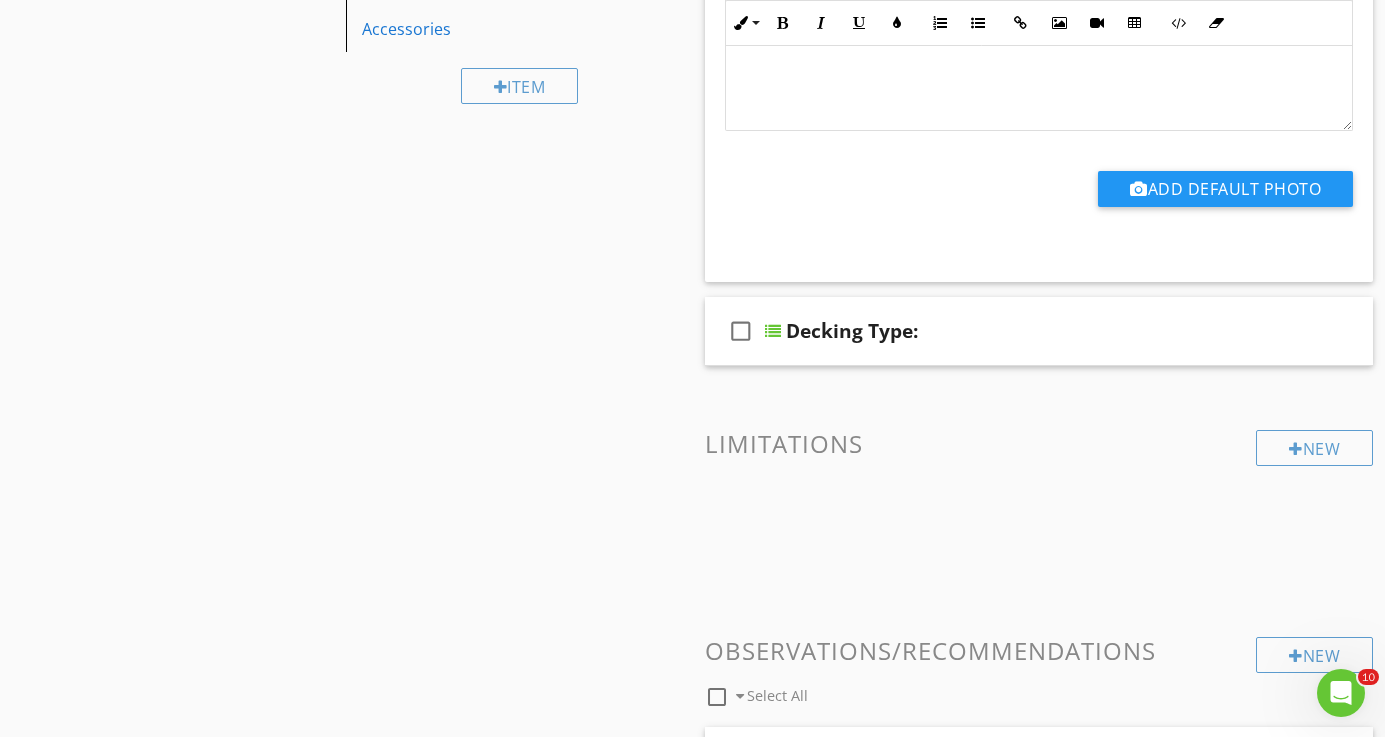 scroll, scrollTop: 835, scrollLeft: 0, axis: vertical 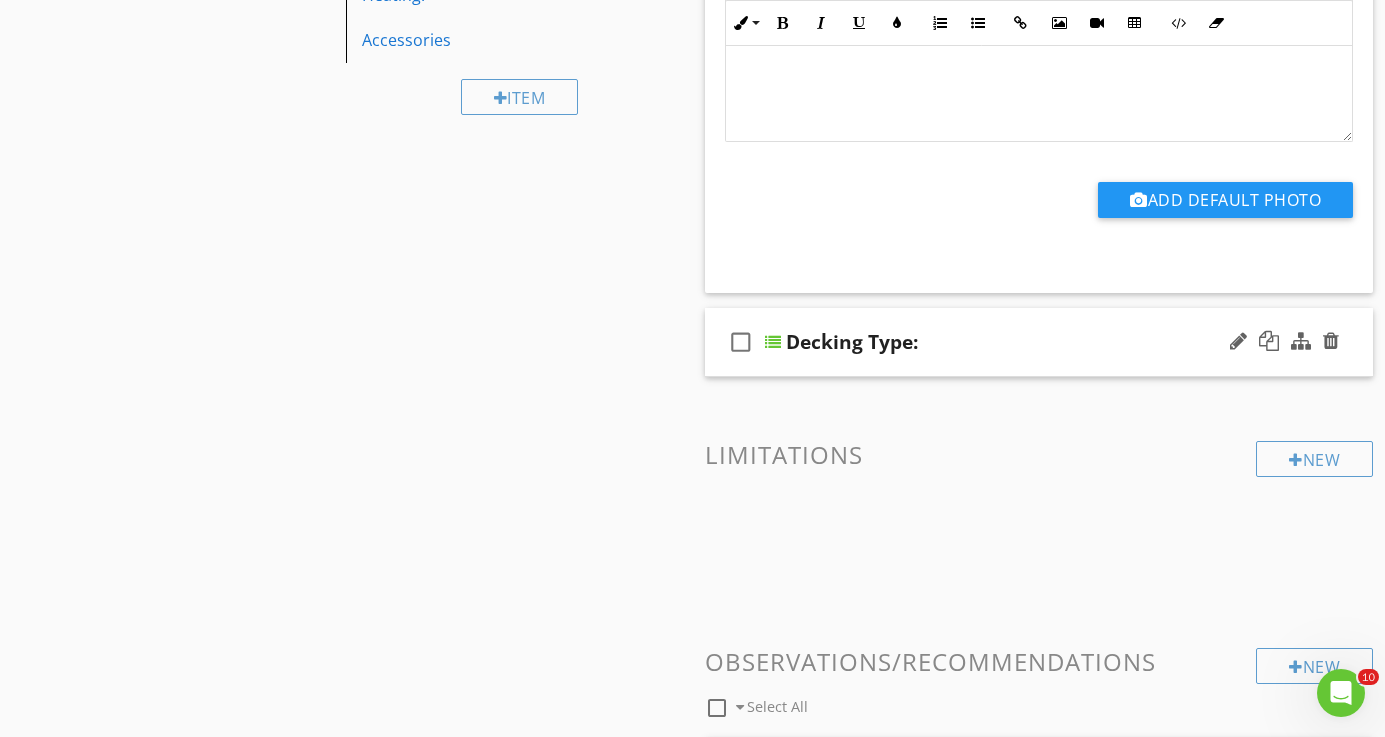 click at bounding box center [773, 342] 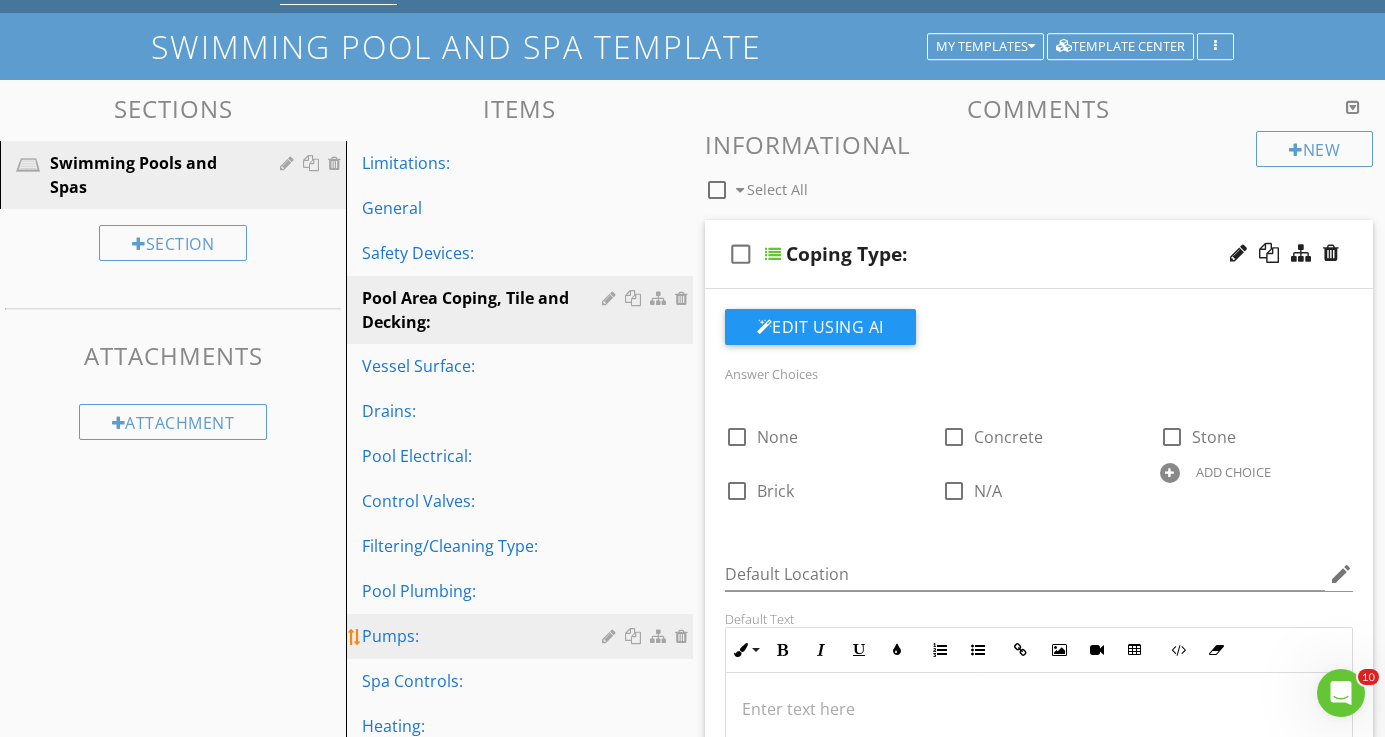 scroll, scrollTop: 69, scrollLeft: 0, axis: vertical 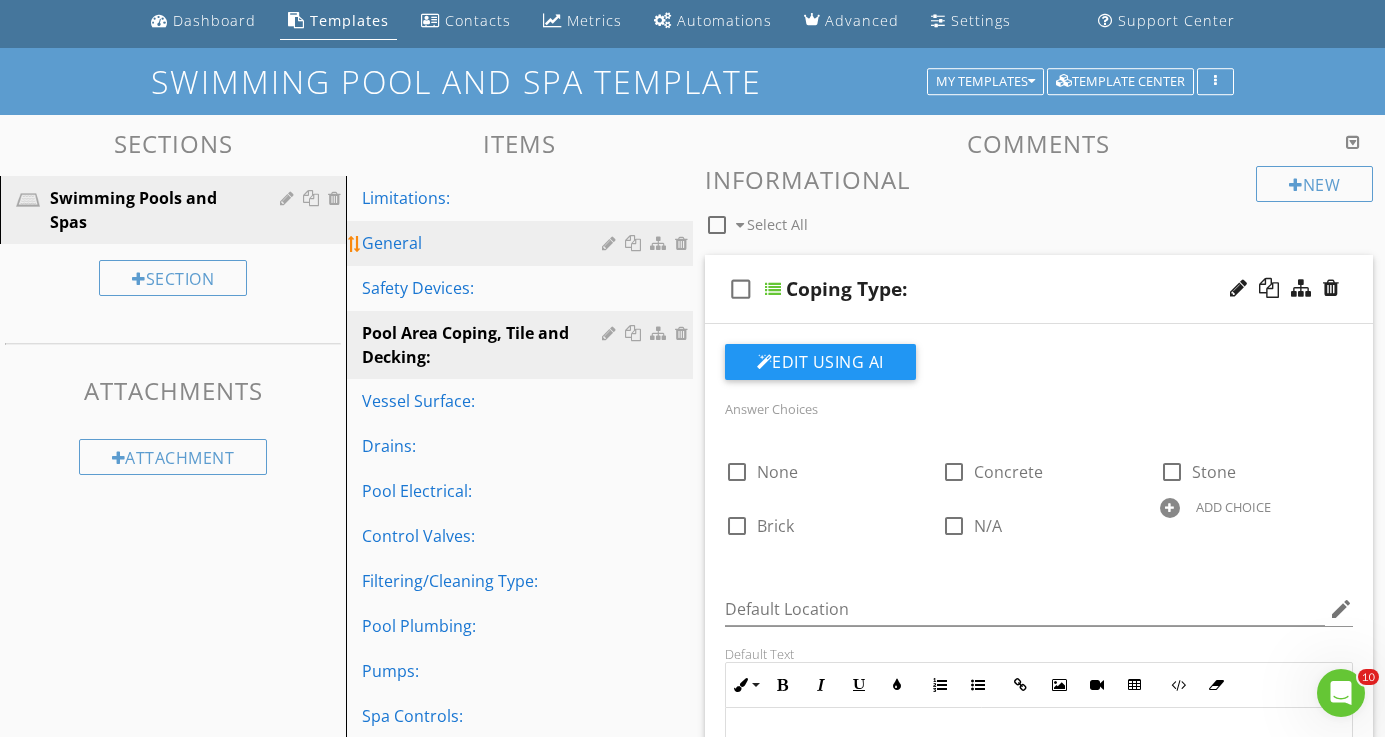 click on "General" at bounding box center [484, 243] 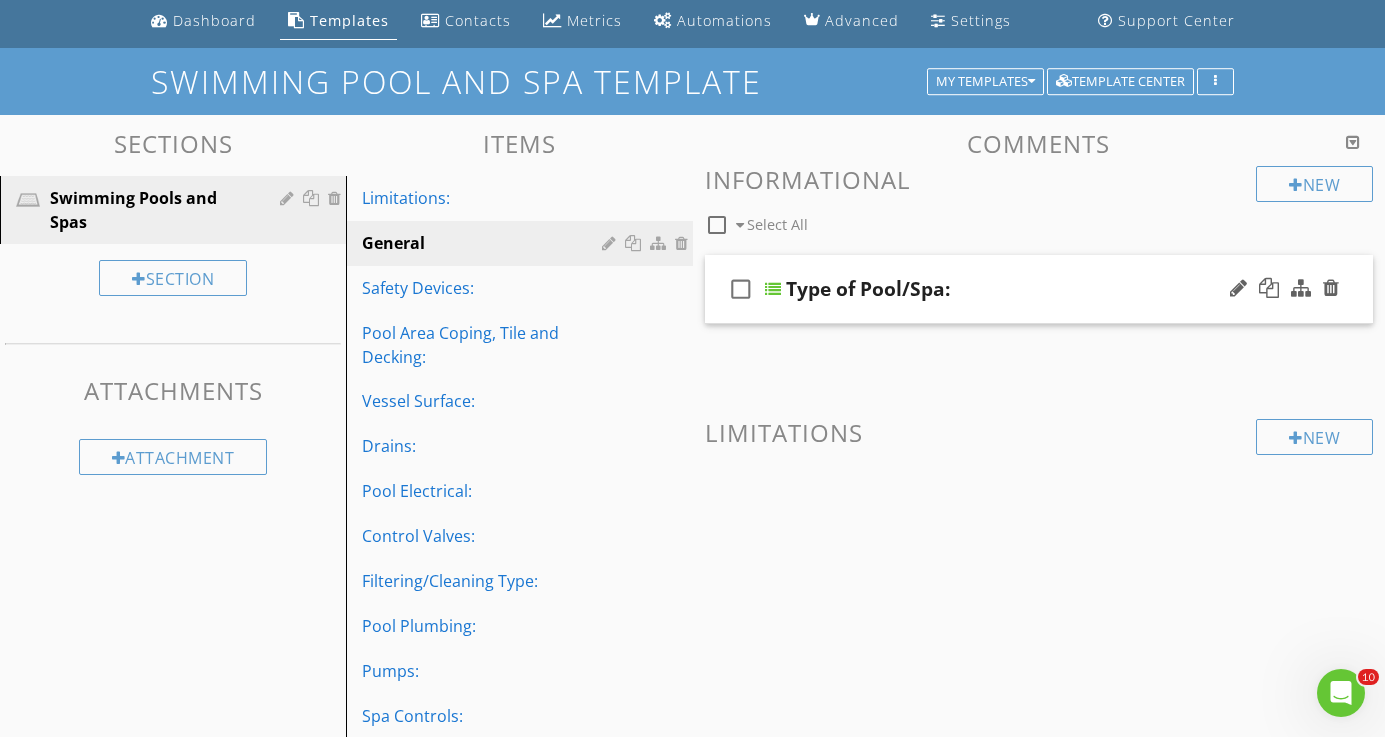 click at bounding box center [773, 289] 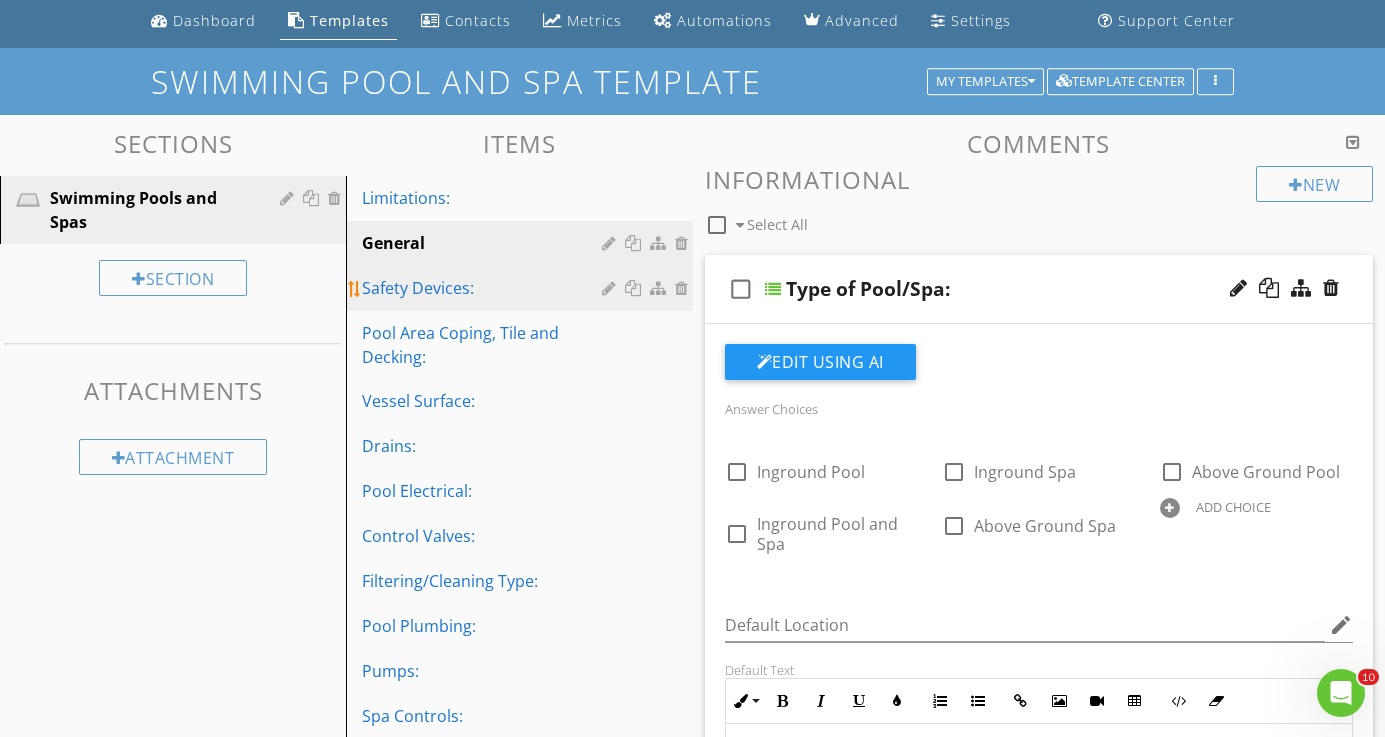 click on "Safety Devices:" at bounding box center (484, 288) 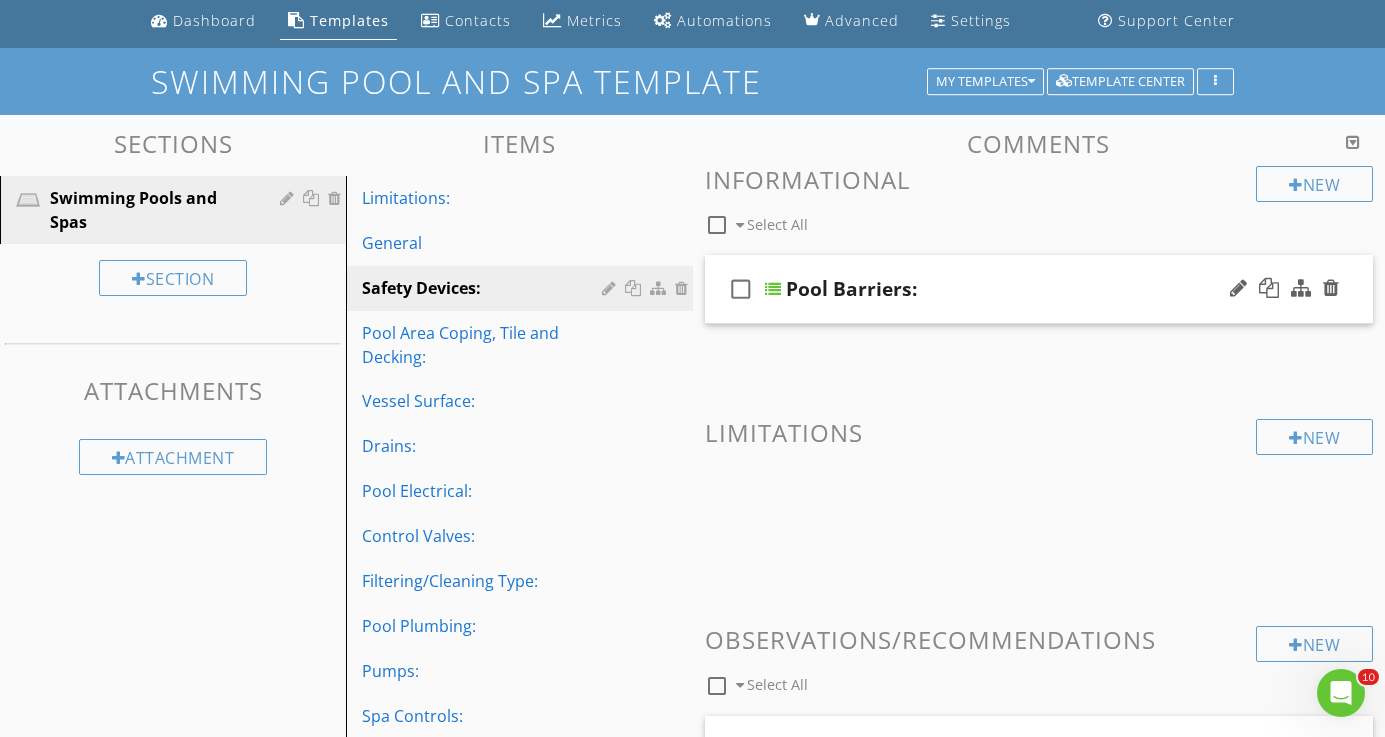 click at bounding box center (773, 289) 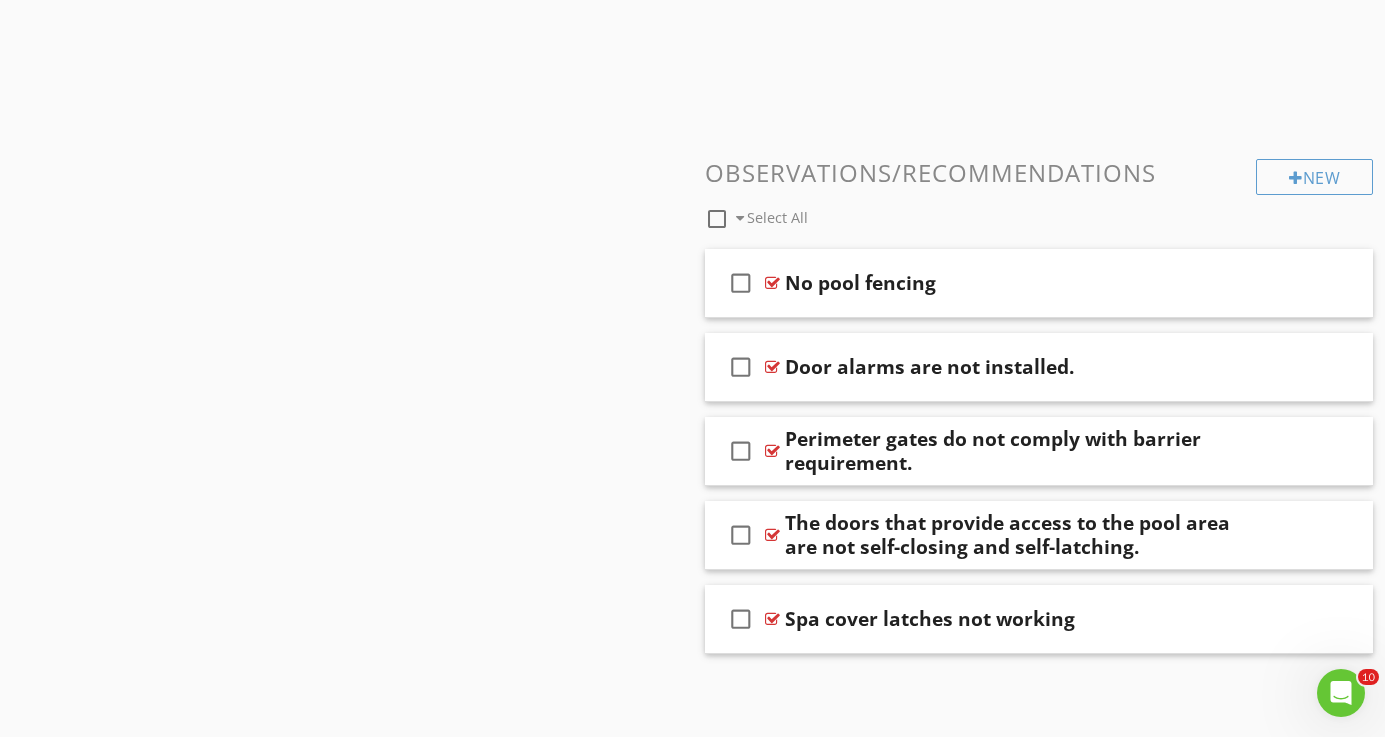 scroll, scrollTop: 1413, scrollLeft: 0, axis: vertical 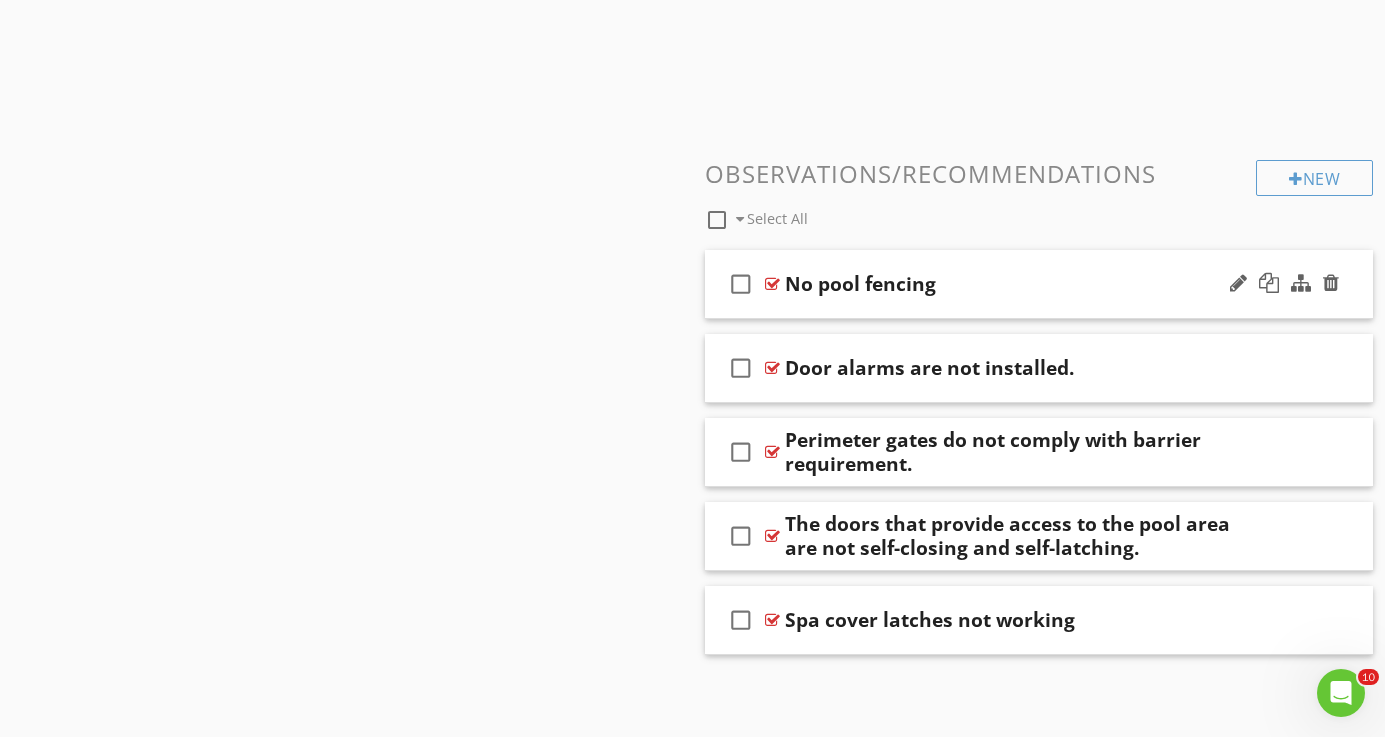 click at bounding box center (772, 284) 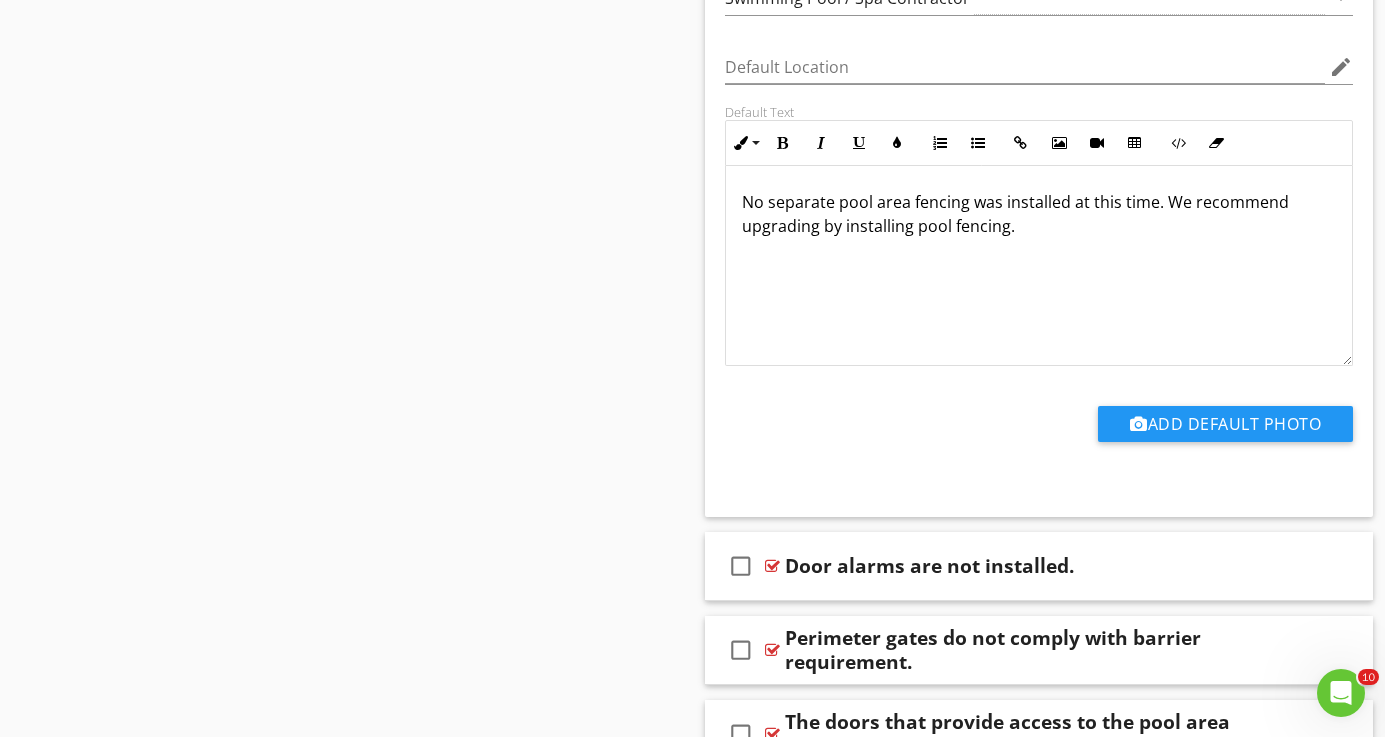 scroll, scrollTop: 1891, scrollLeft: 0, axis: vertical 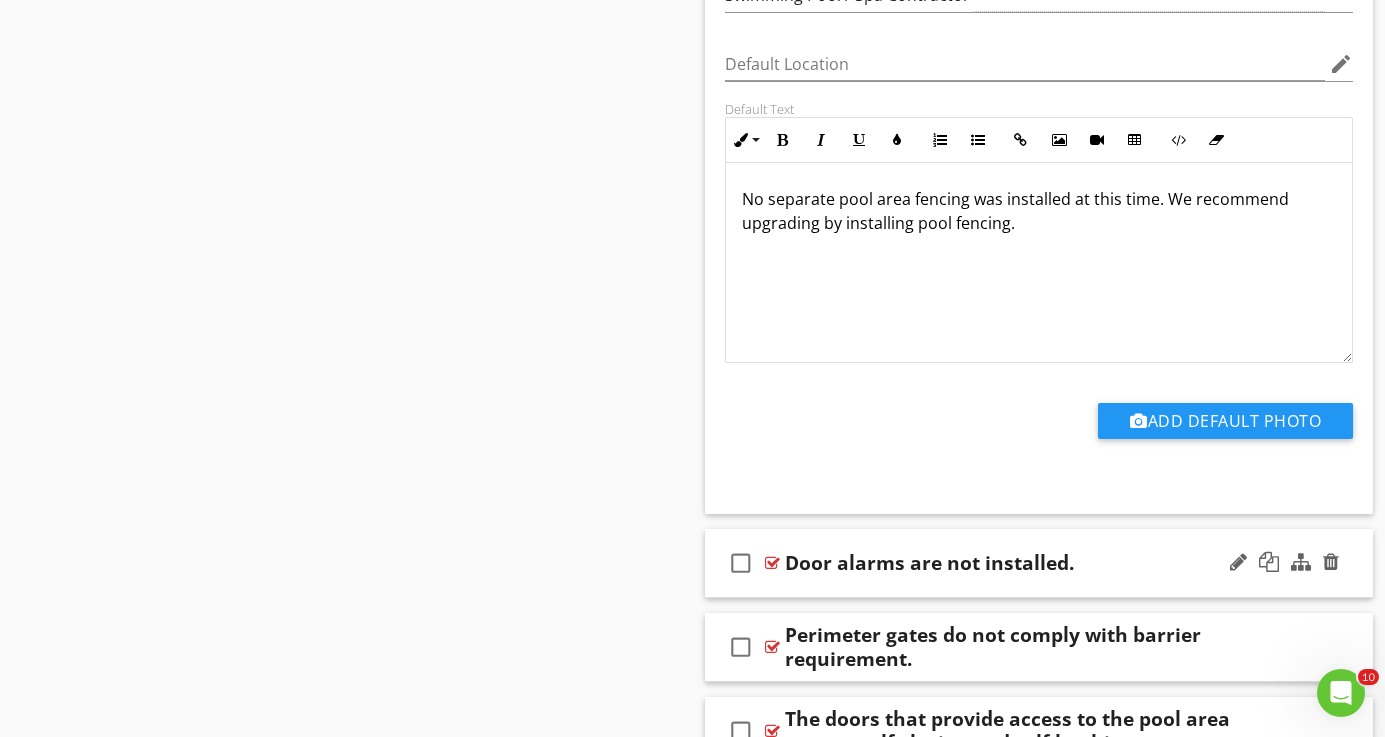 click at bounding box center [772, 563] 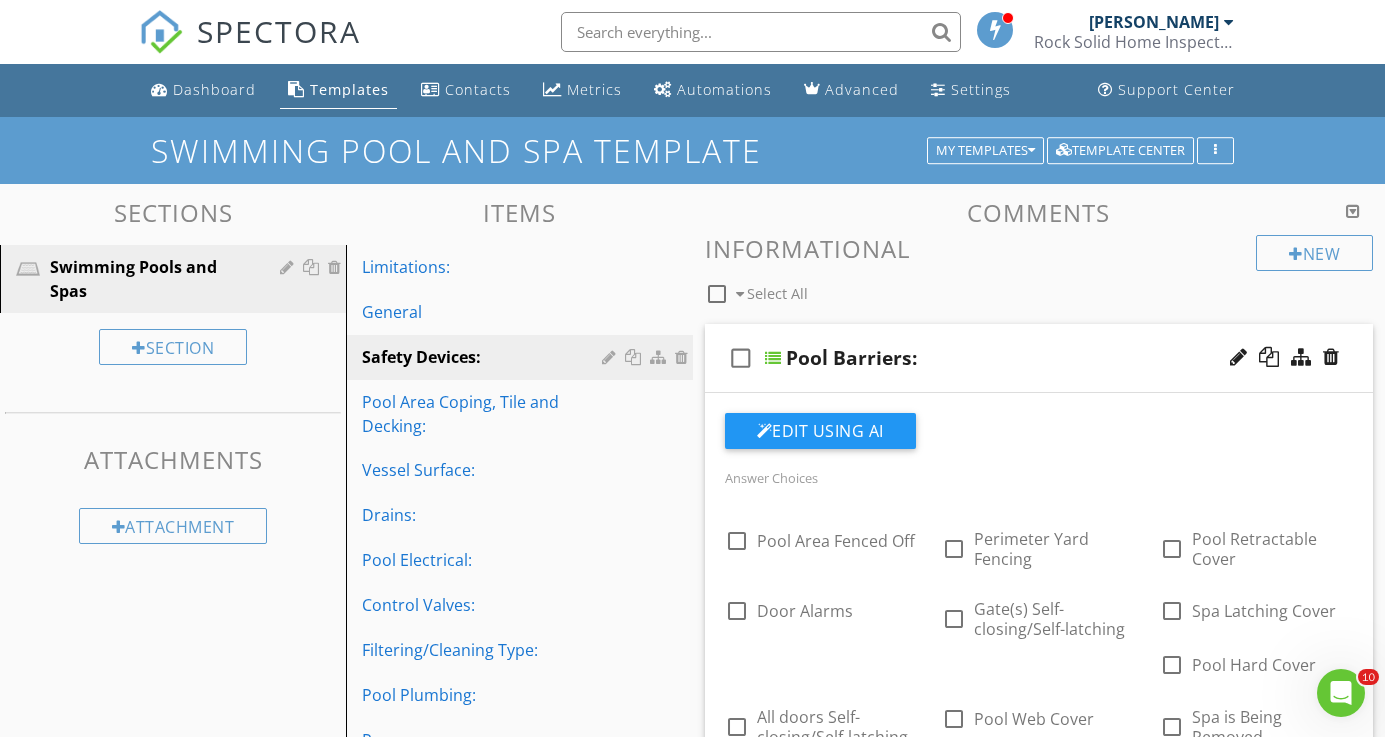 scroll, scrollTop: 0, scrollLeft: 0, axis: both 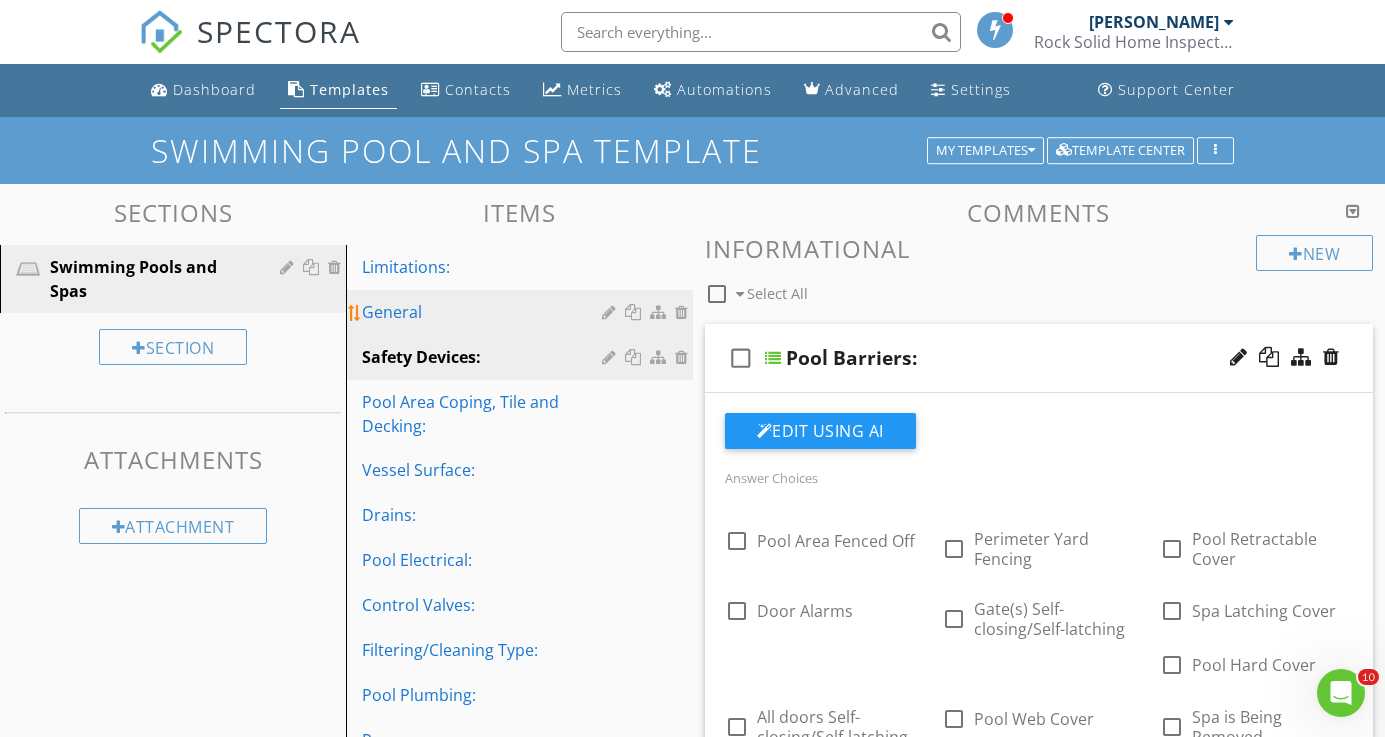 click on "General" at bounding box center (484, 312) 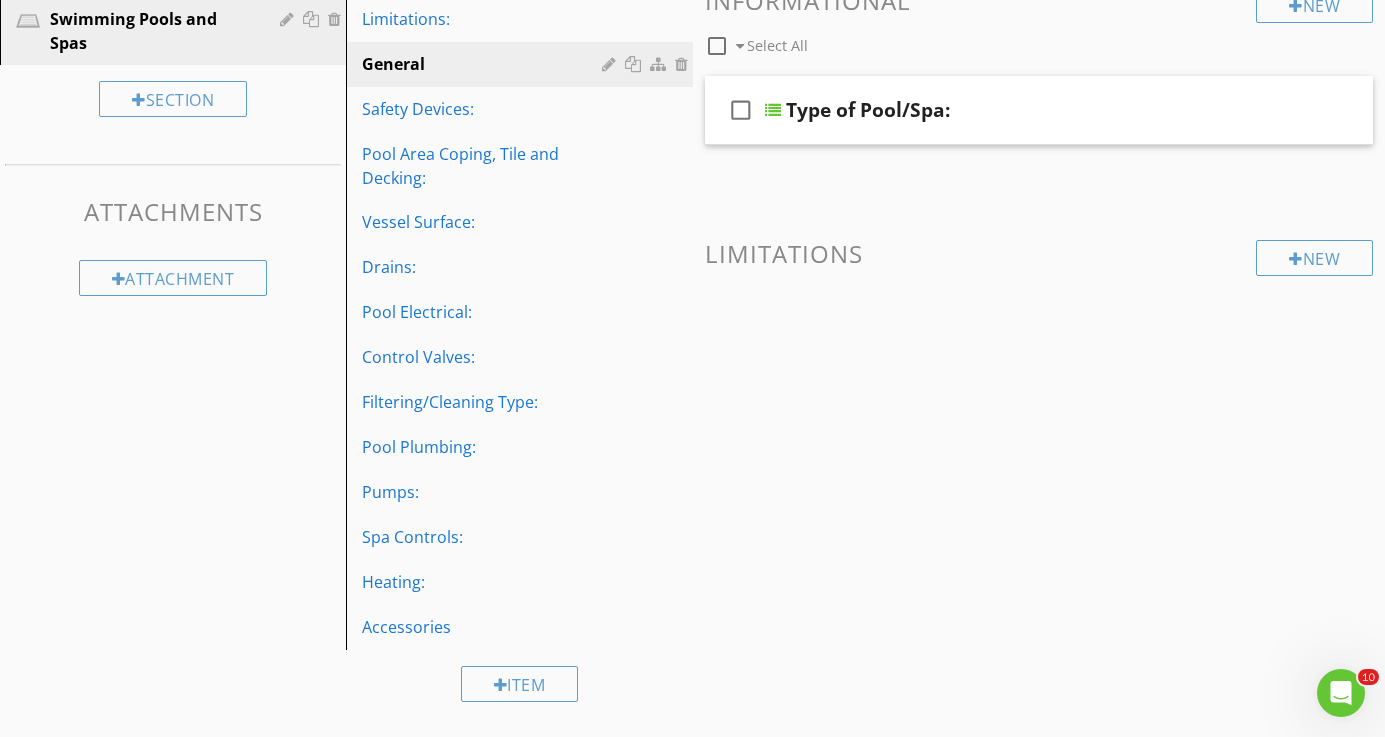 scroll, scrollTop: 248, scrollLeft: 0, axis: vertical 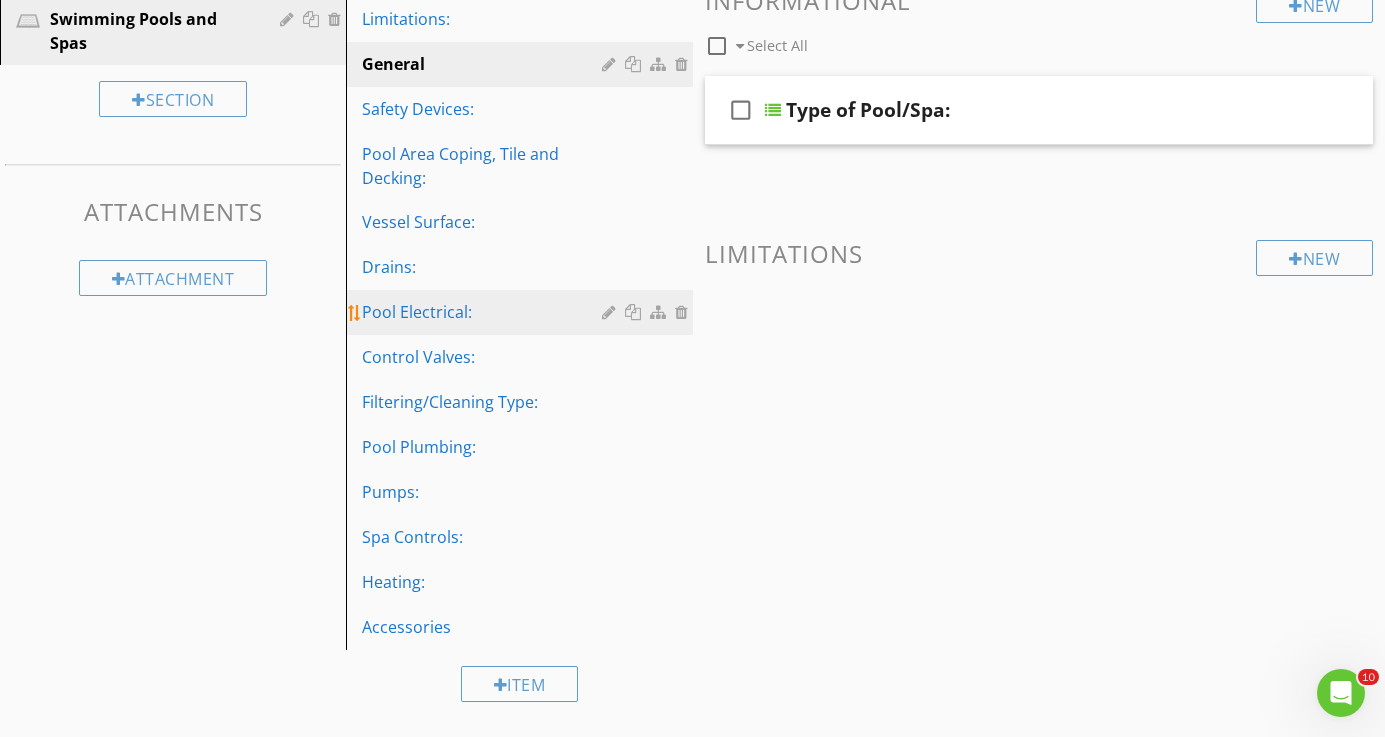 click on "Pool Electrical:" at bounding box center [484, 312] 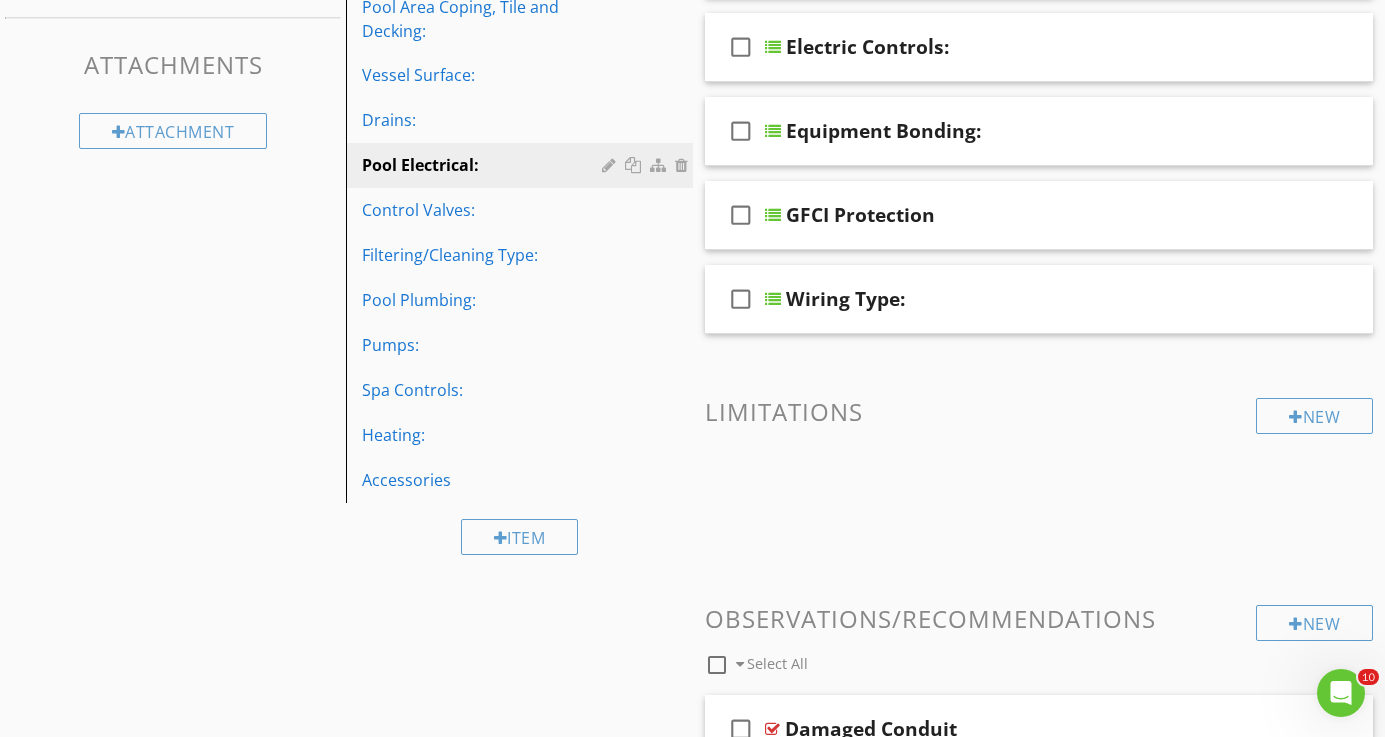 scroll, scrollTop: 373, scrollLeft: 0, axis: vertical 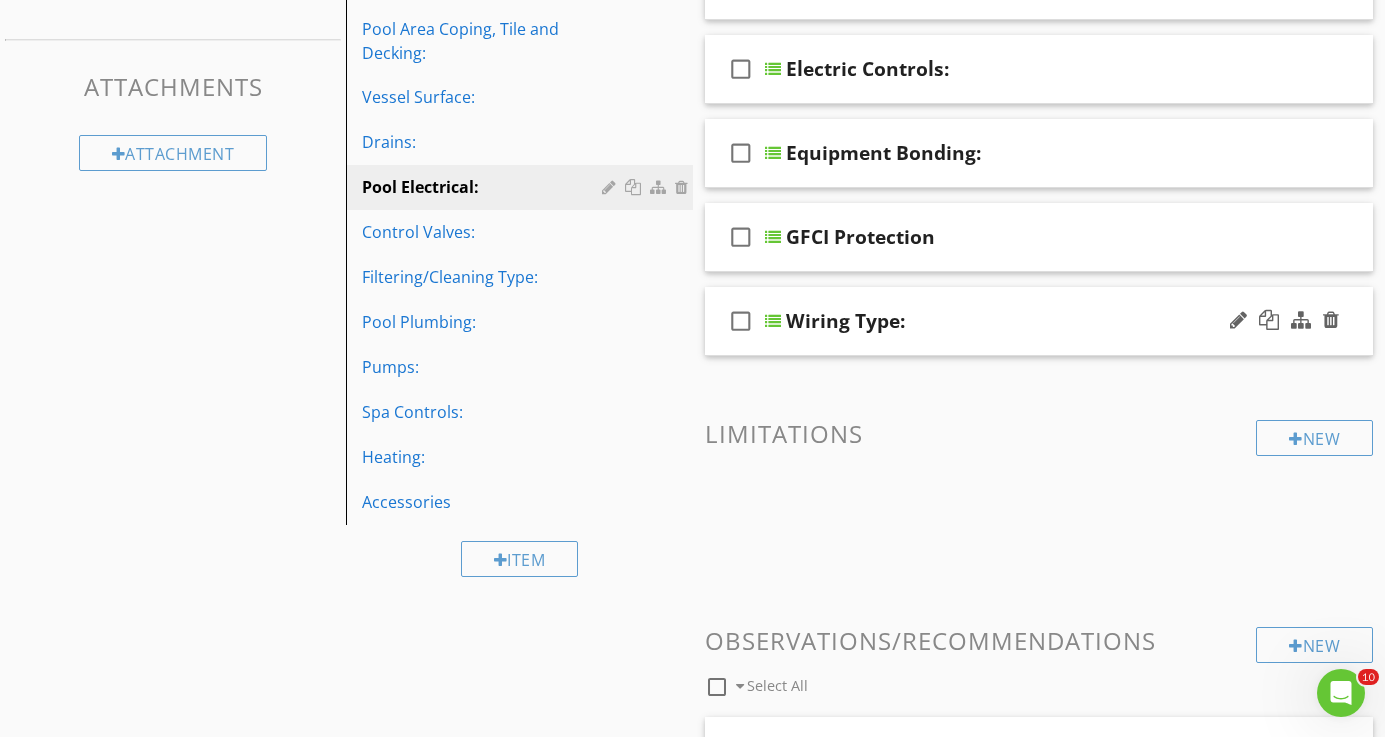 click at bounding box center [773, 321] 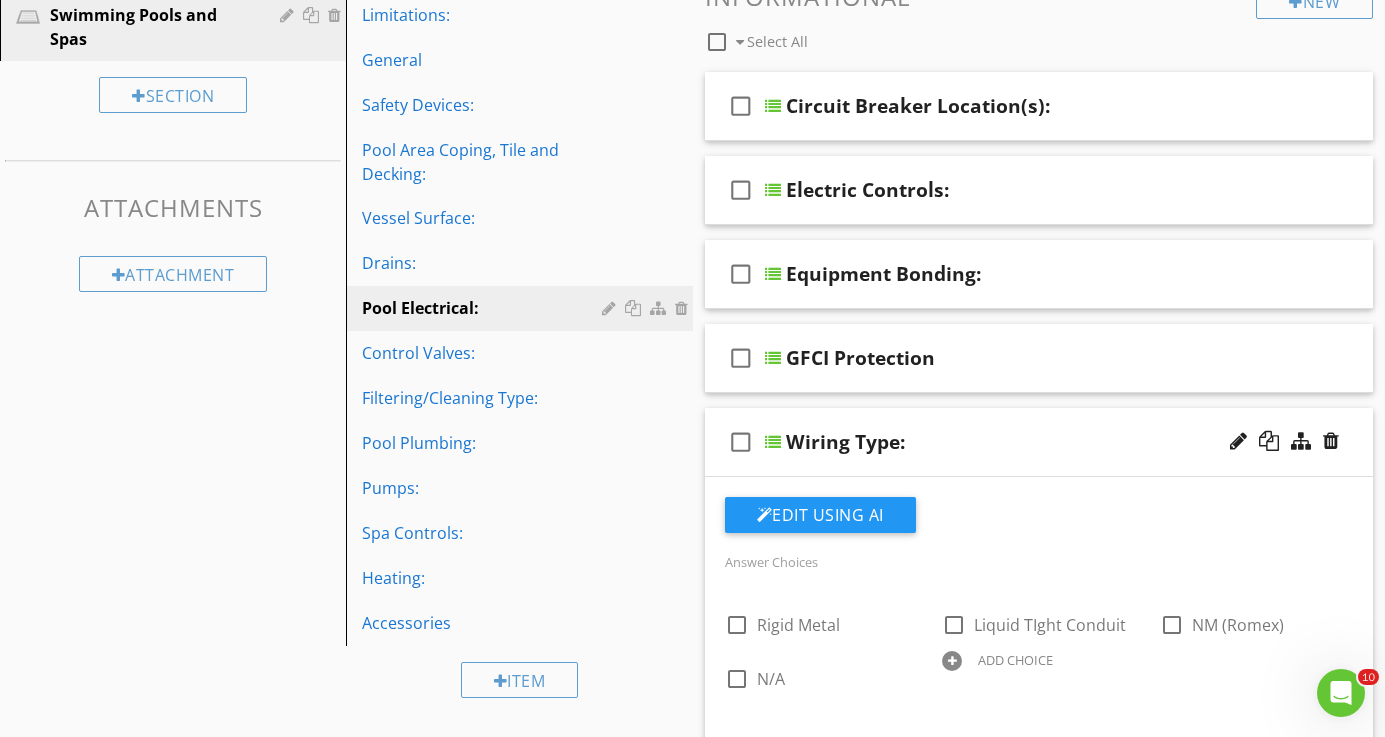 scroll, scrollTop: 248, scrollLeft: 0, axis: vertical 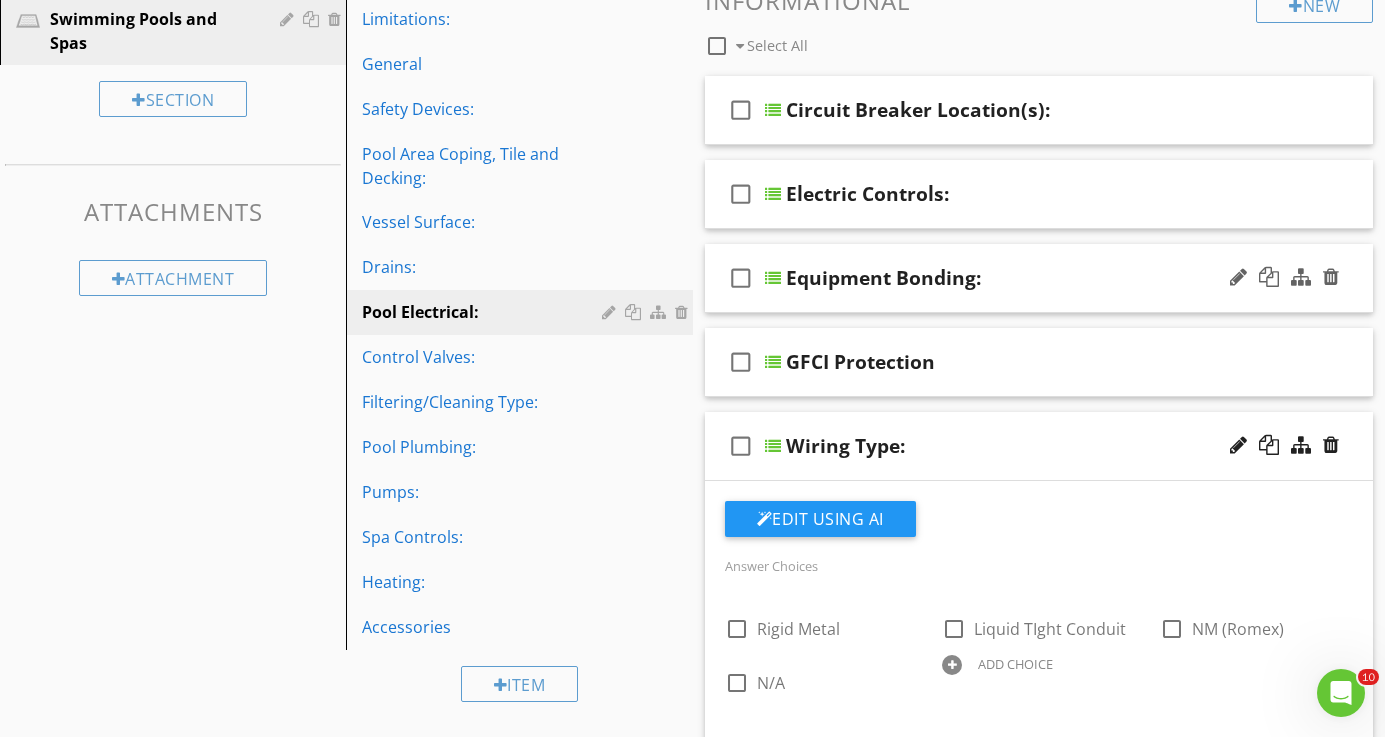 click at bounding box center [773, 278] 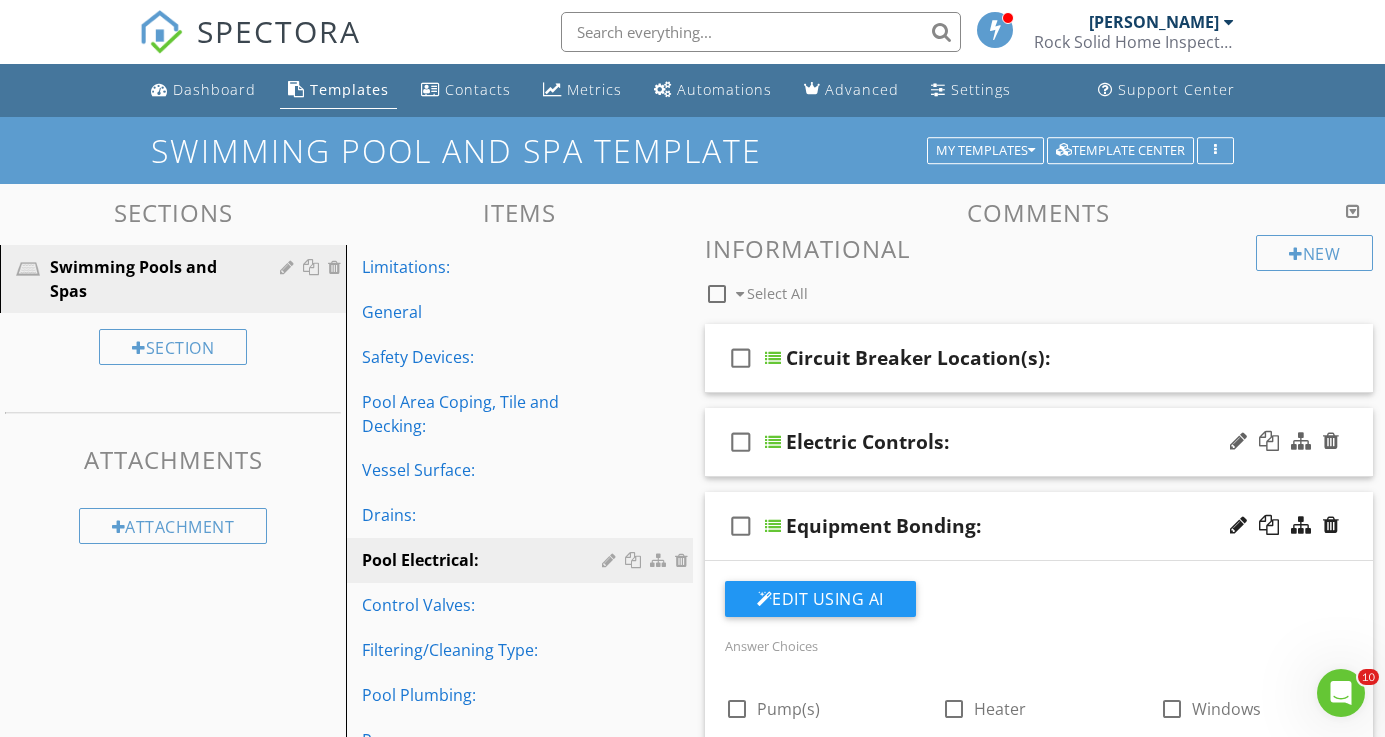 scroll, scrollTop: 0, scrollLeft: 0, axis: both 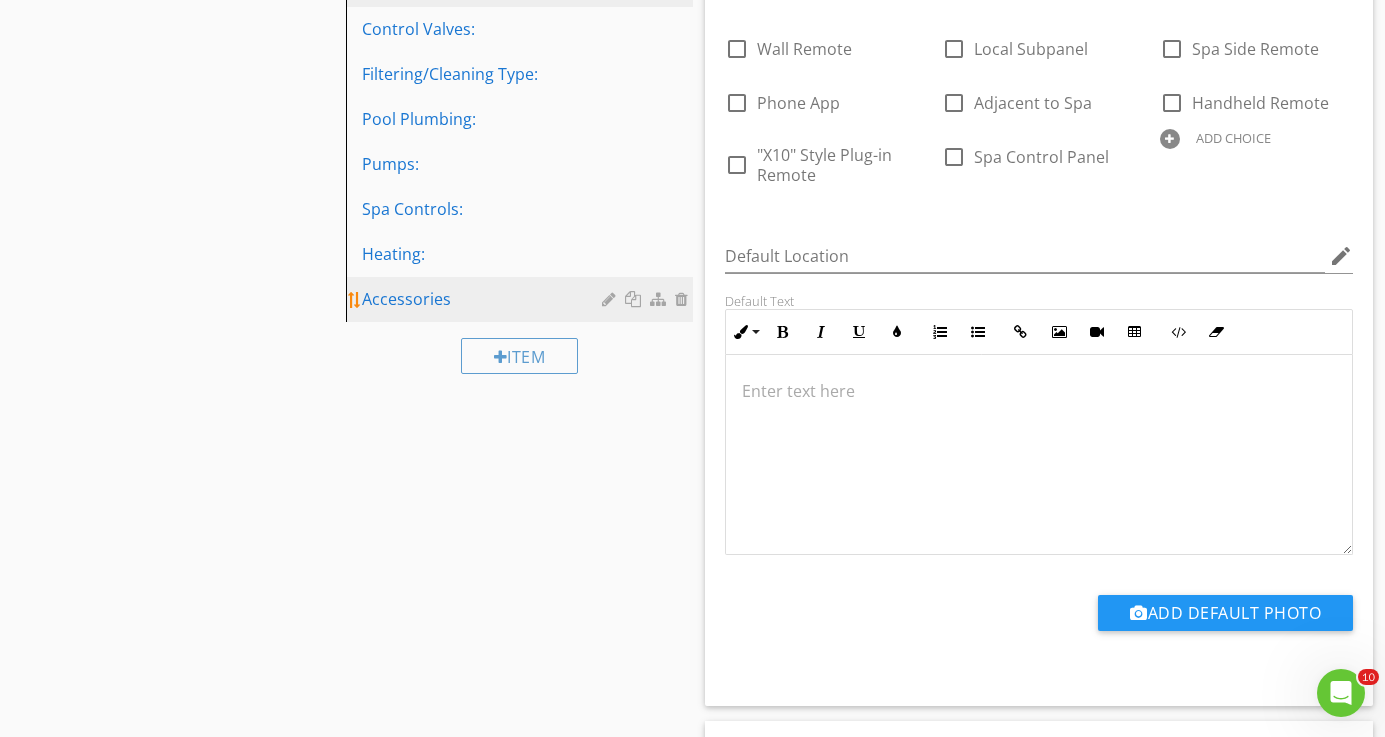 click on "Accessories" at bounding box center (484, 299) 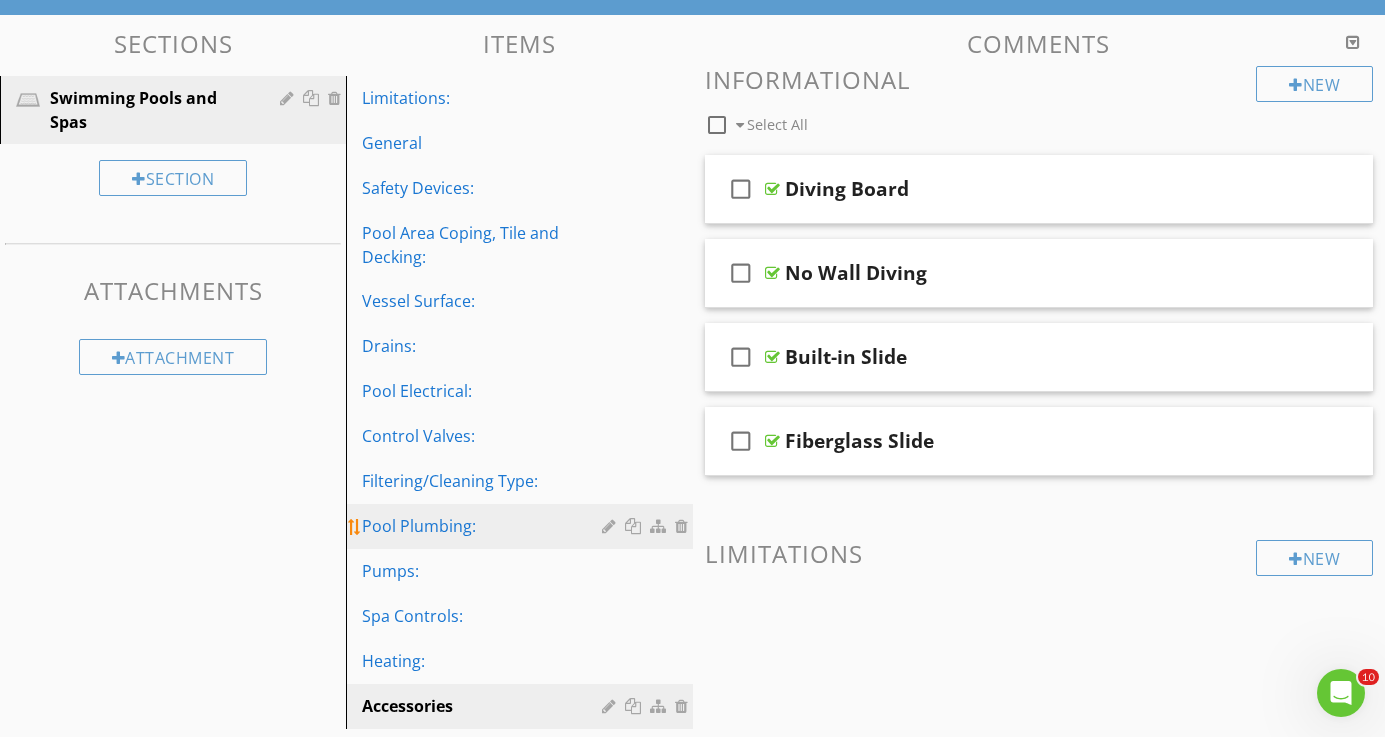 scroll, scrollTop: 168, scrollLeft: 0, axis: vertical 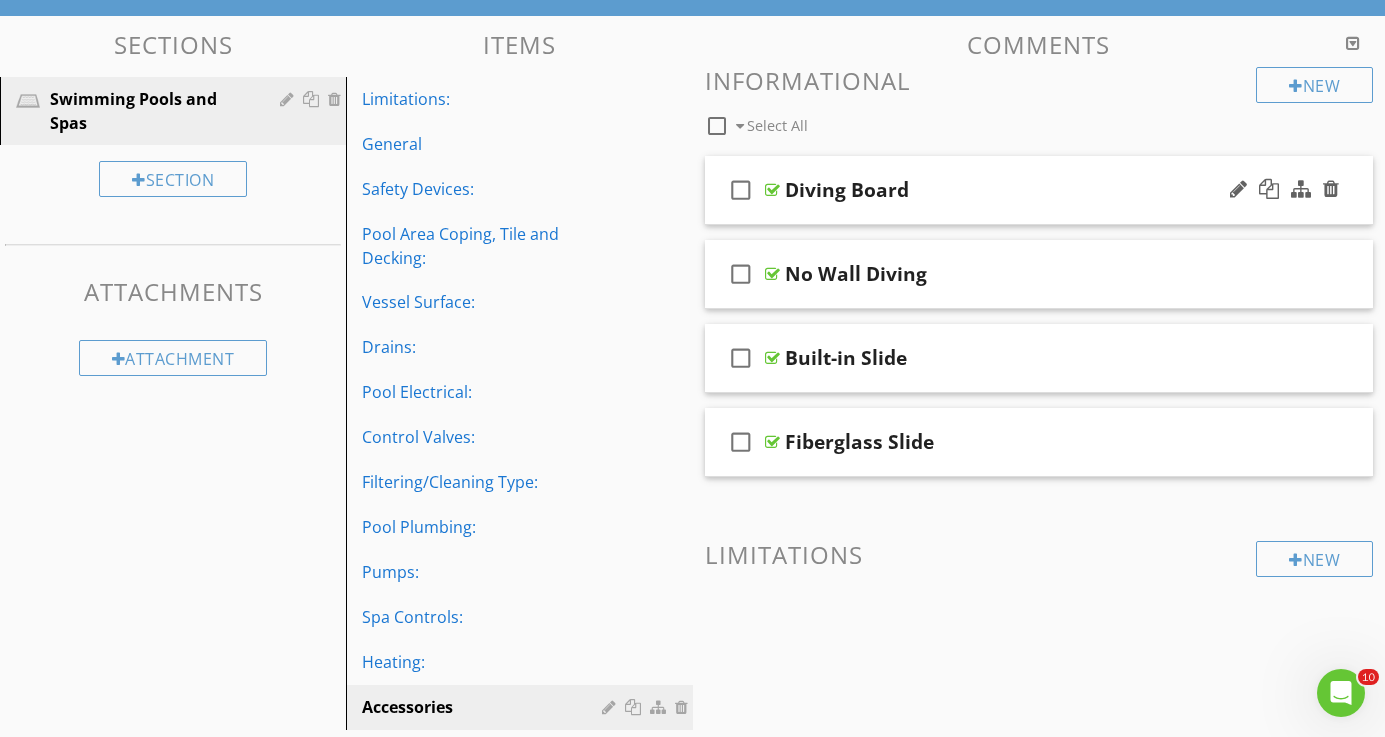 click at bounding box center [772, 190] 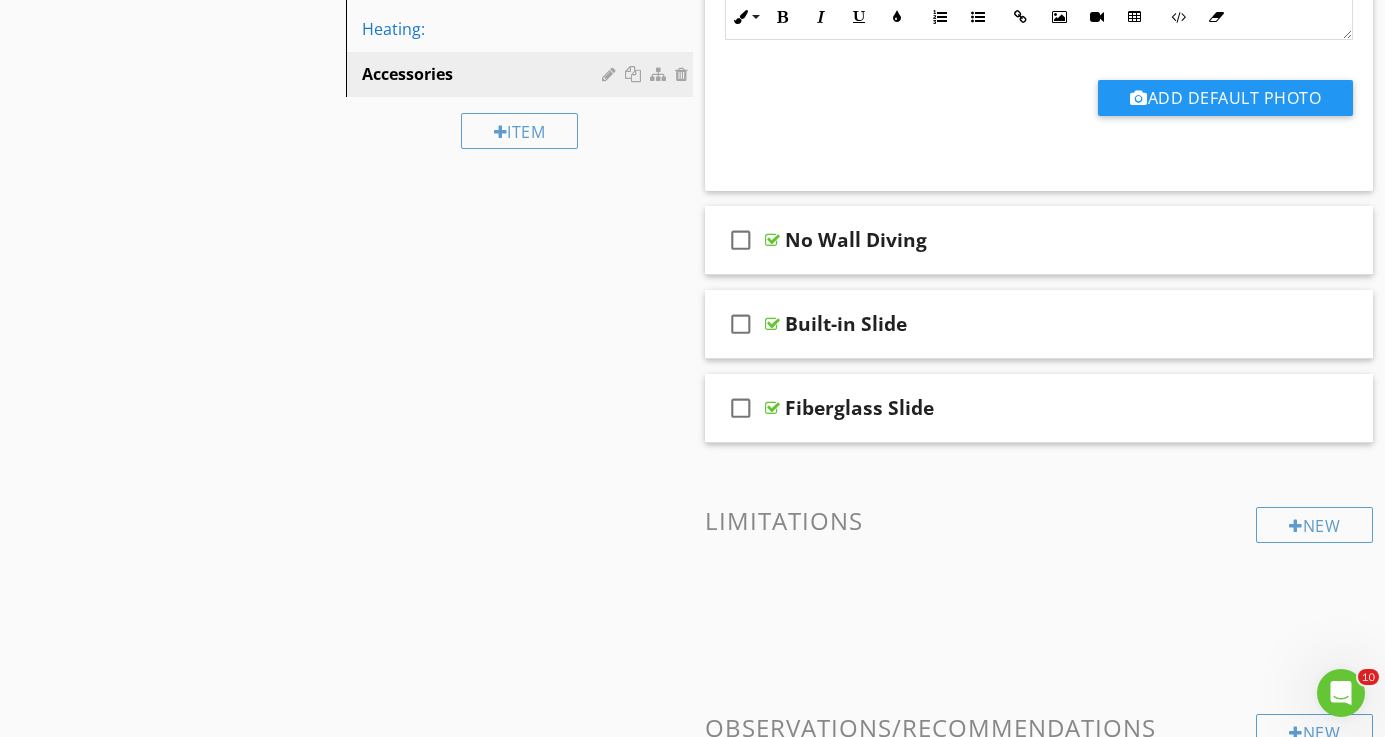 scroll, scrollTop: 798, scrollLeft: 0, axis: vertical 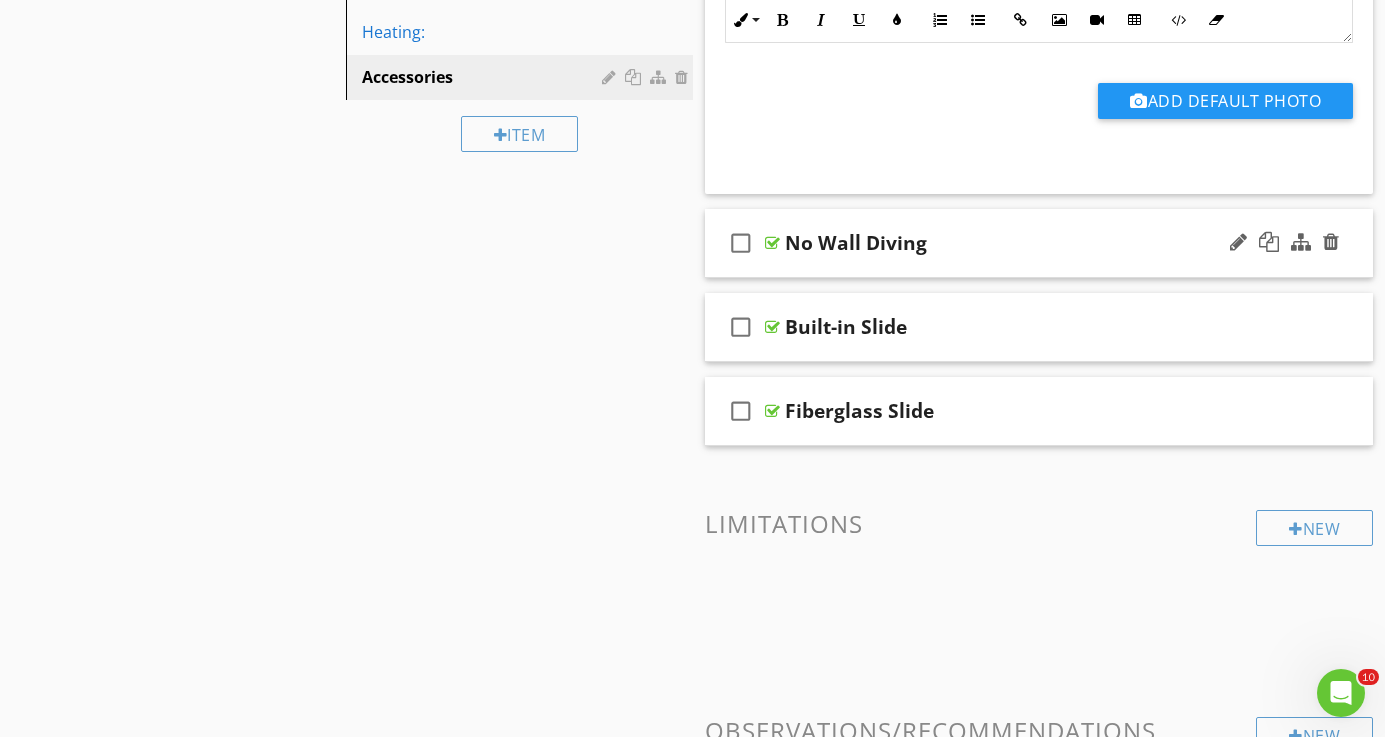 click at bounding box center [772, 243] 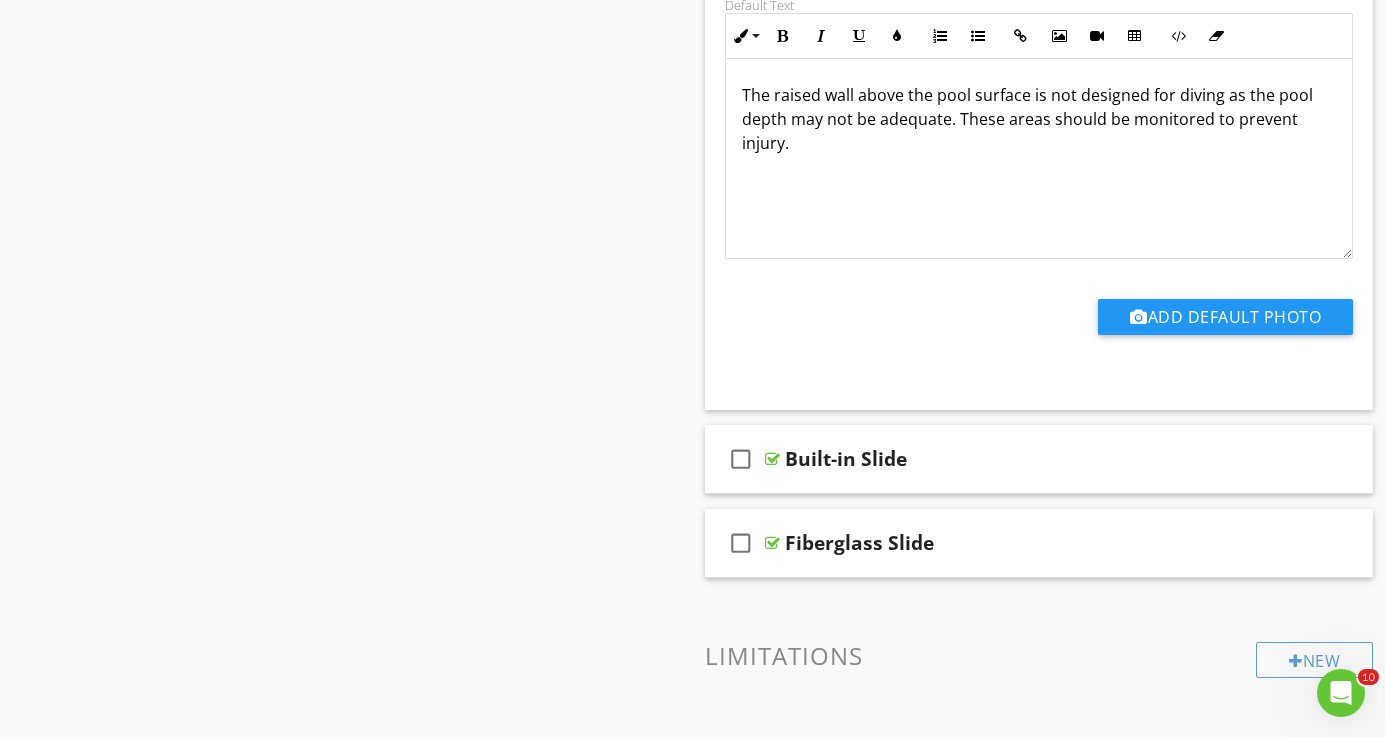 scroll, scrollTop: 1268, scrollLeft: 0, axis: vertical 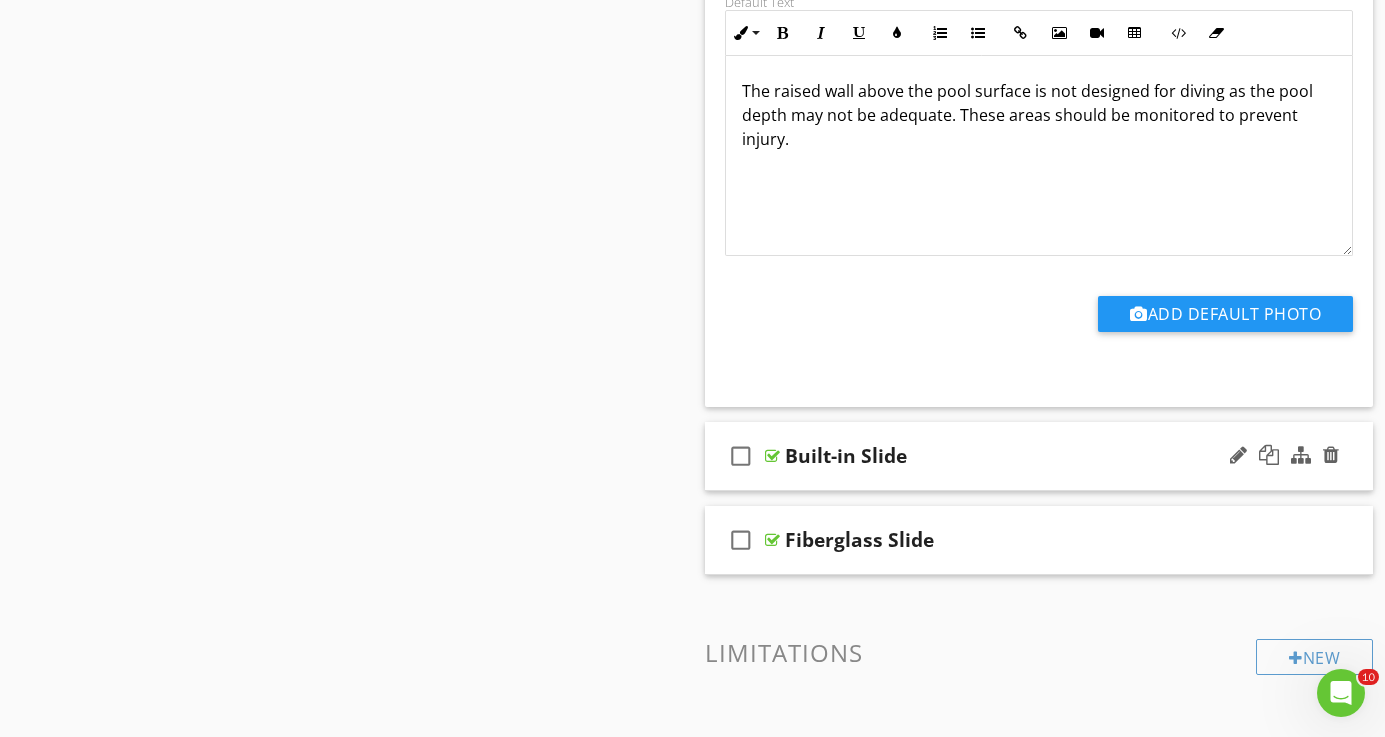 click at bounding box center [772, 456] 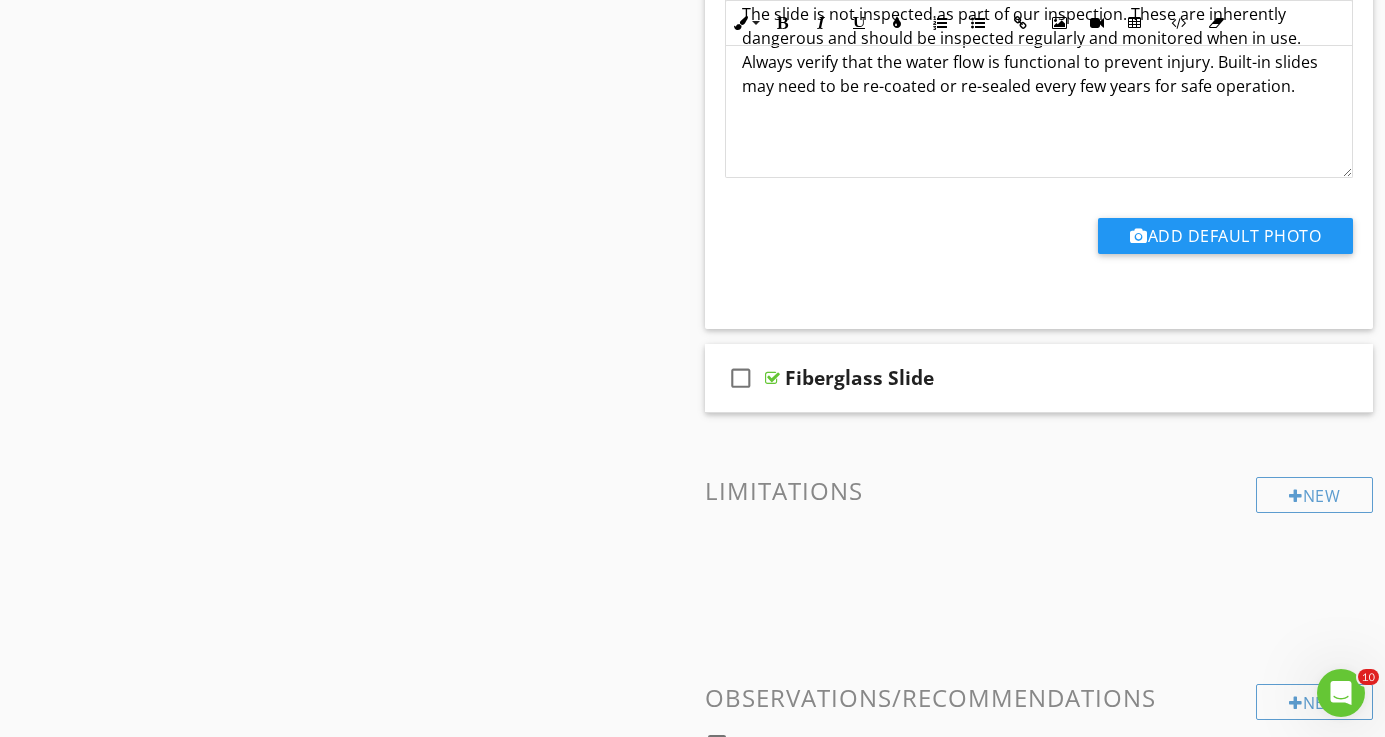 scroll, scrollTop: 2033, scrollLeft: 0, axis: vertical 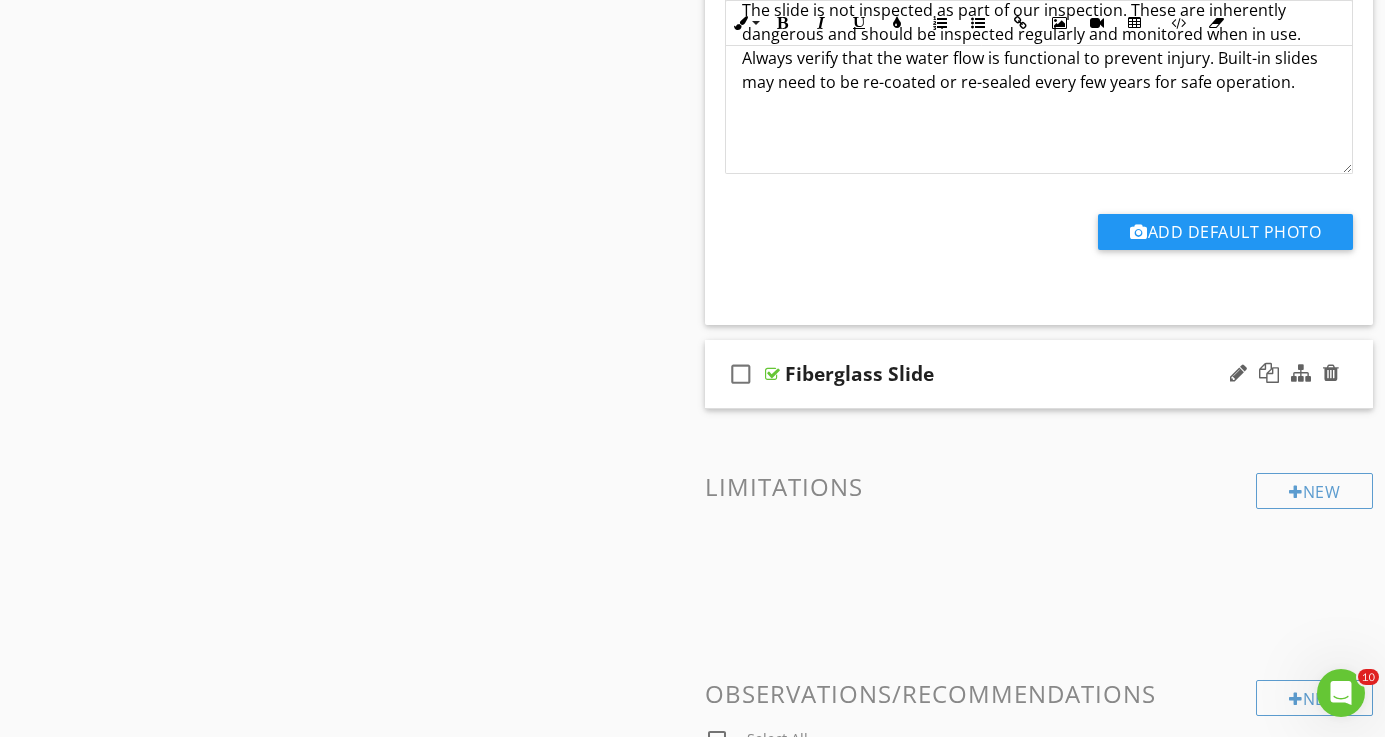 click at bounding box center [772, 374] 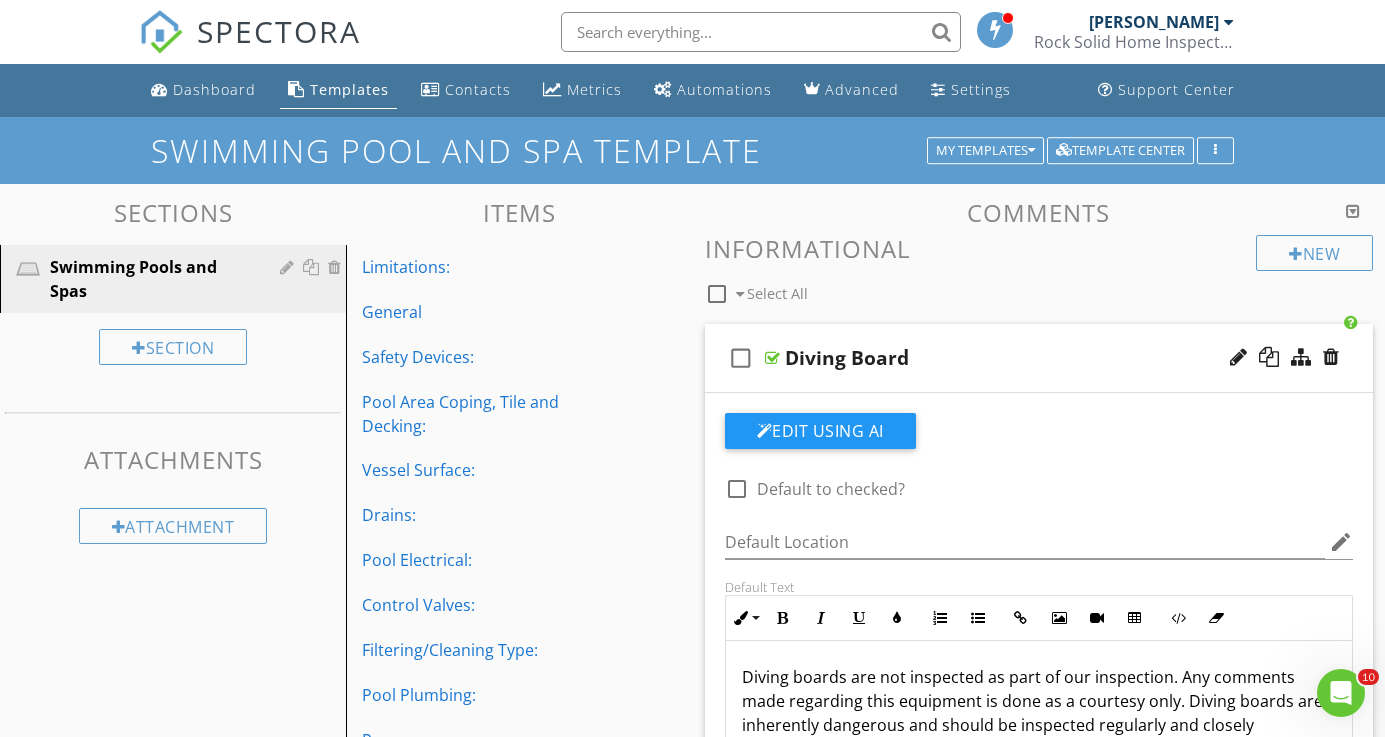 scroll, scrollTop: 0, scrollLeft: 0, axis: both 